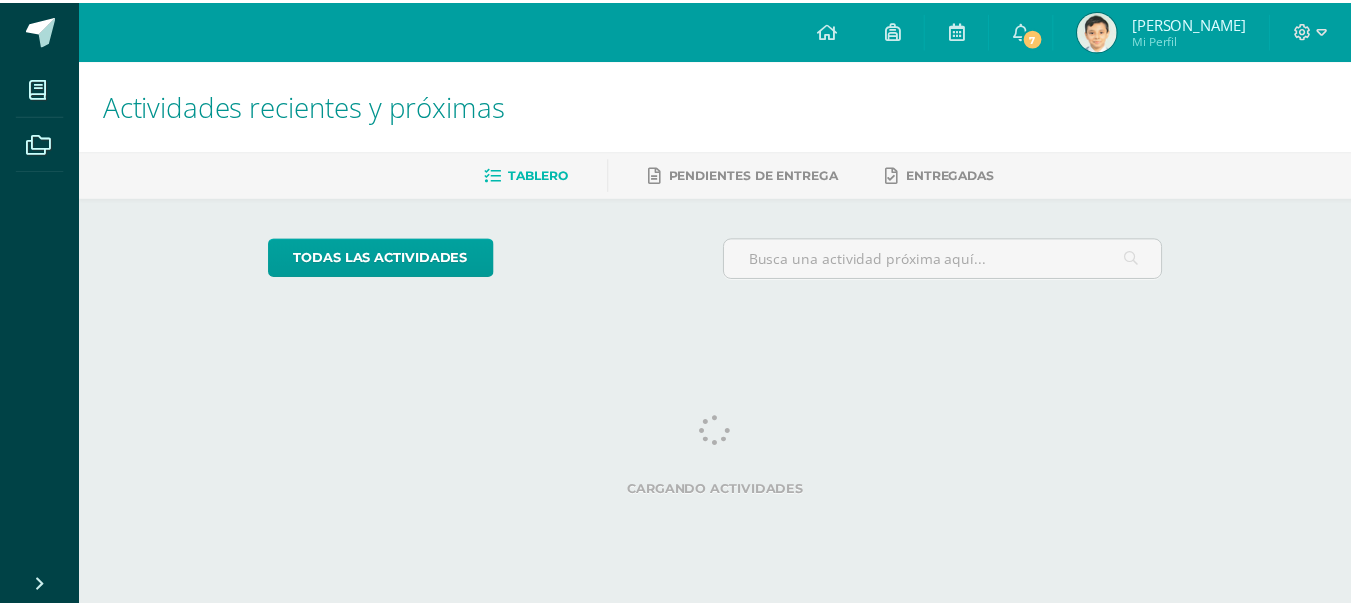 scroll, scrollTop: 0, scrollLeft: 0, axis: both 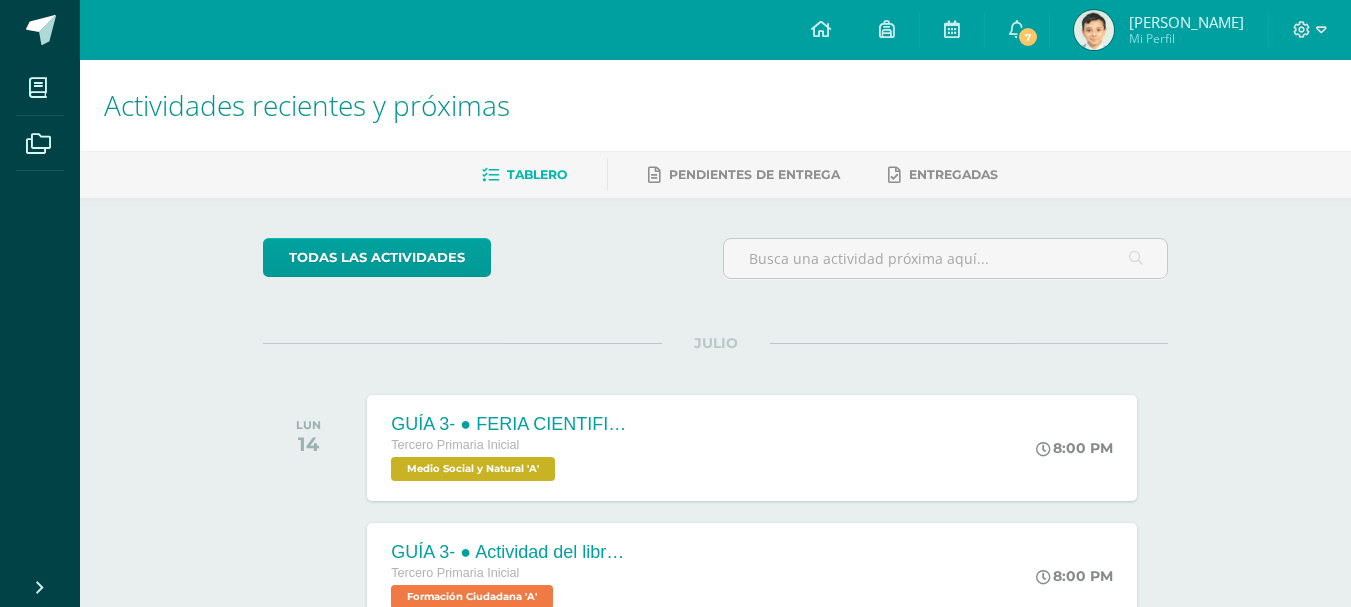 click on "Actividades recientes y próximas" at bounding box center [715, 105] 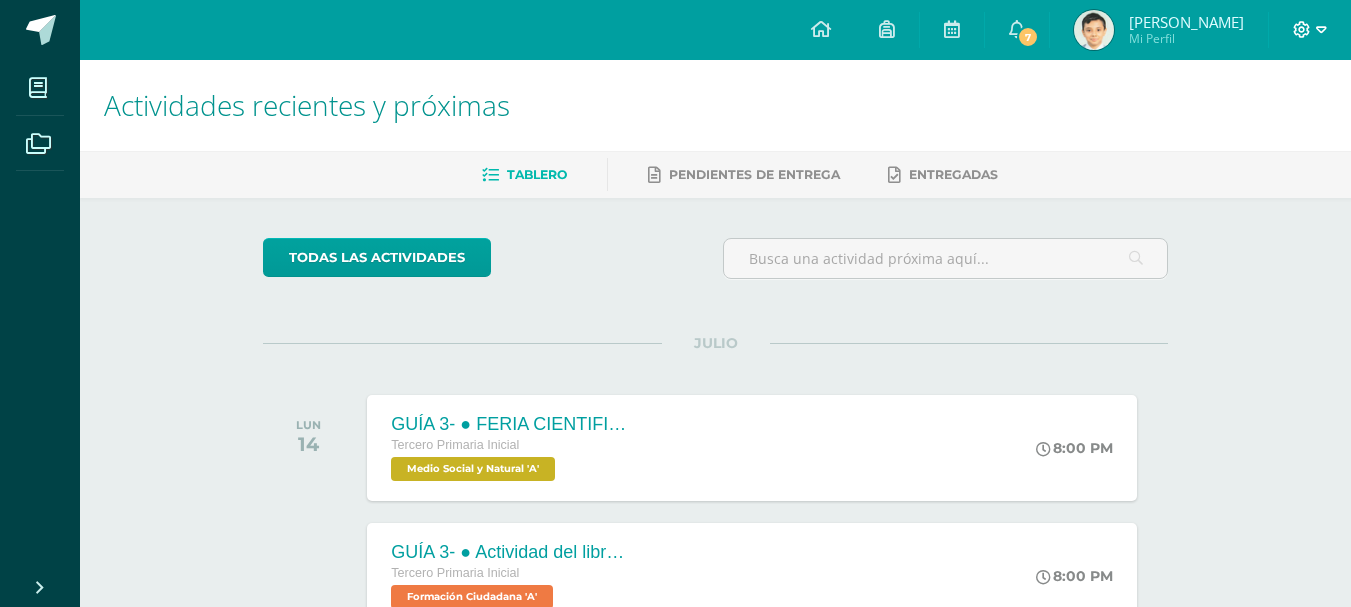click 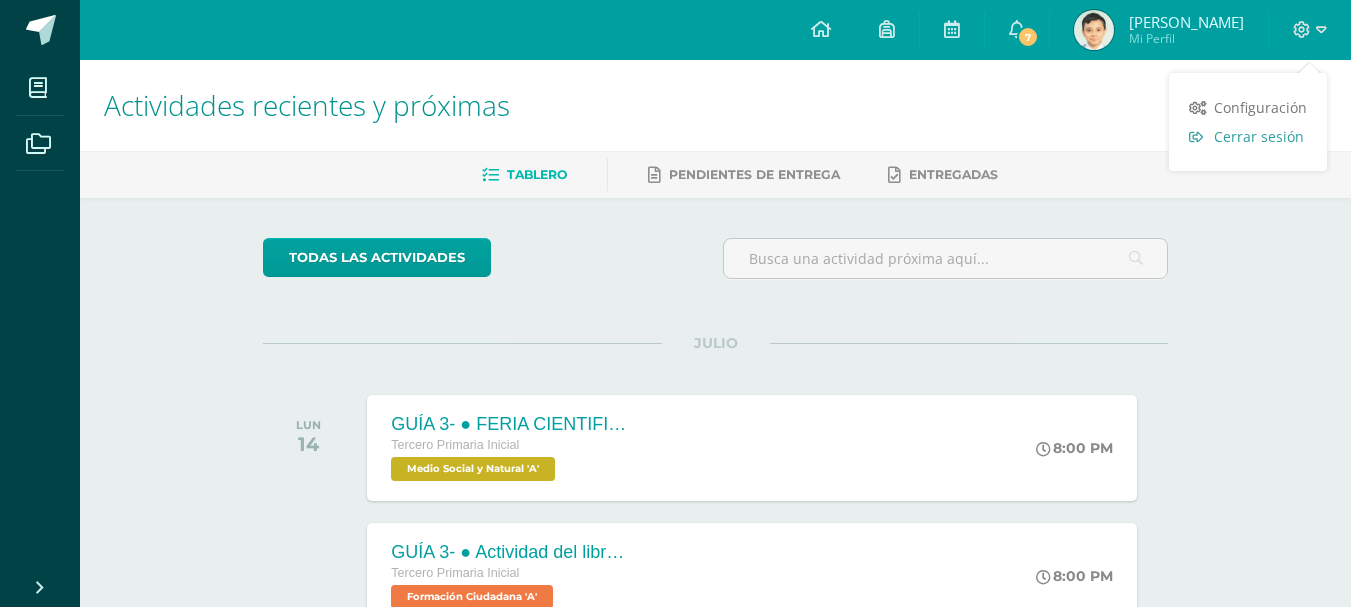 click on "Cerrar sesión" at bounding box center (1259, 136) 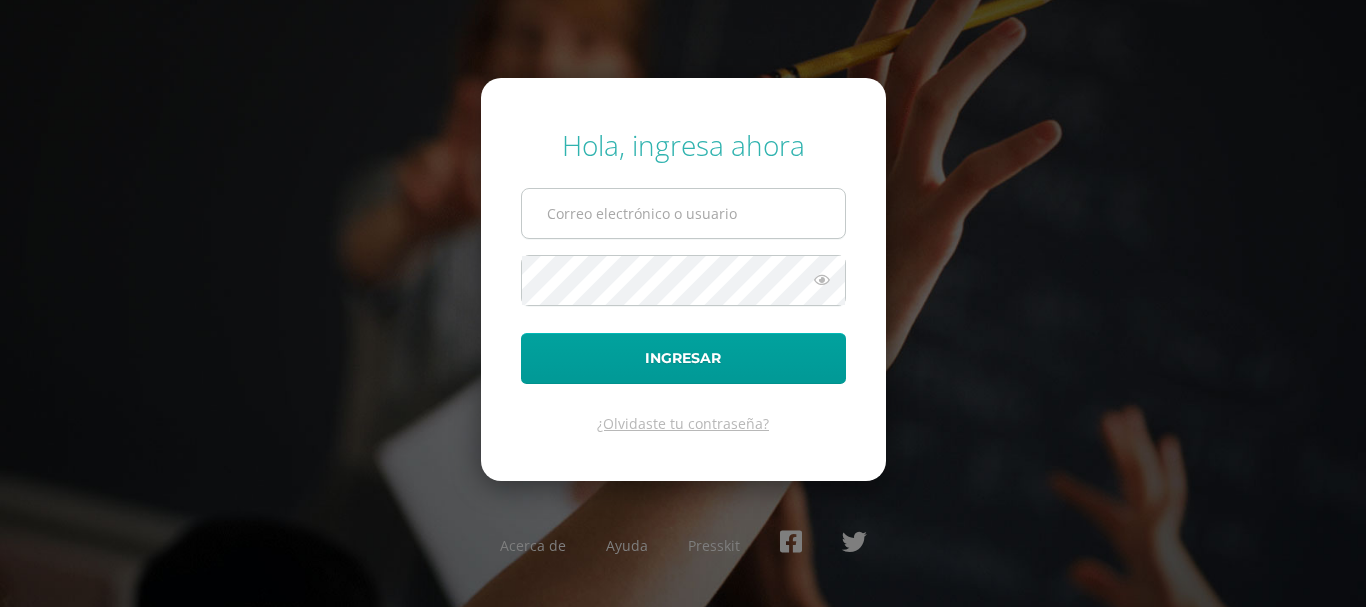scroll, scrollTop: 0, scrollLeft: 0, axis: both 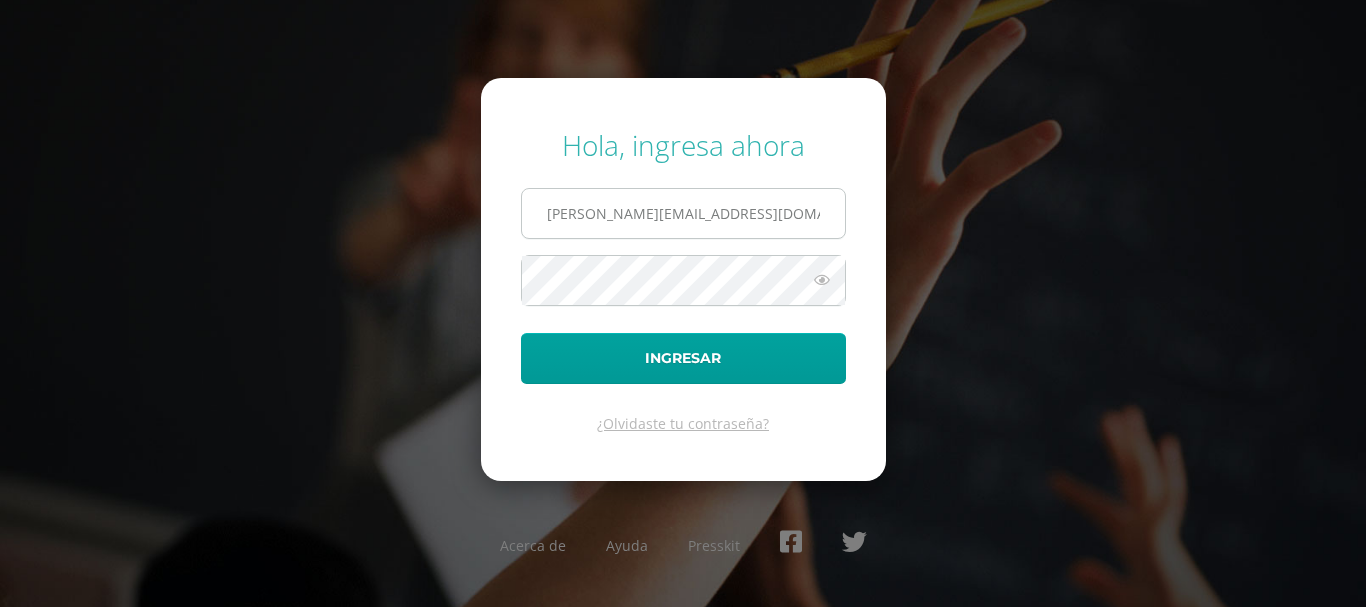 click on "[PERSON_NAME][EMAIL_ADDRESS][DOMAIN_NAME]" at bounding box center [683, 213] 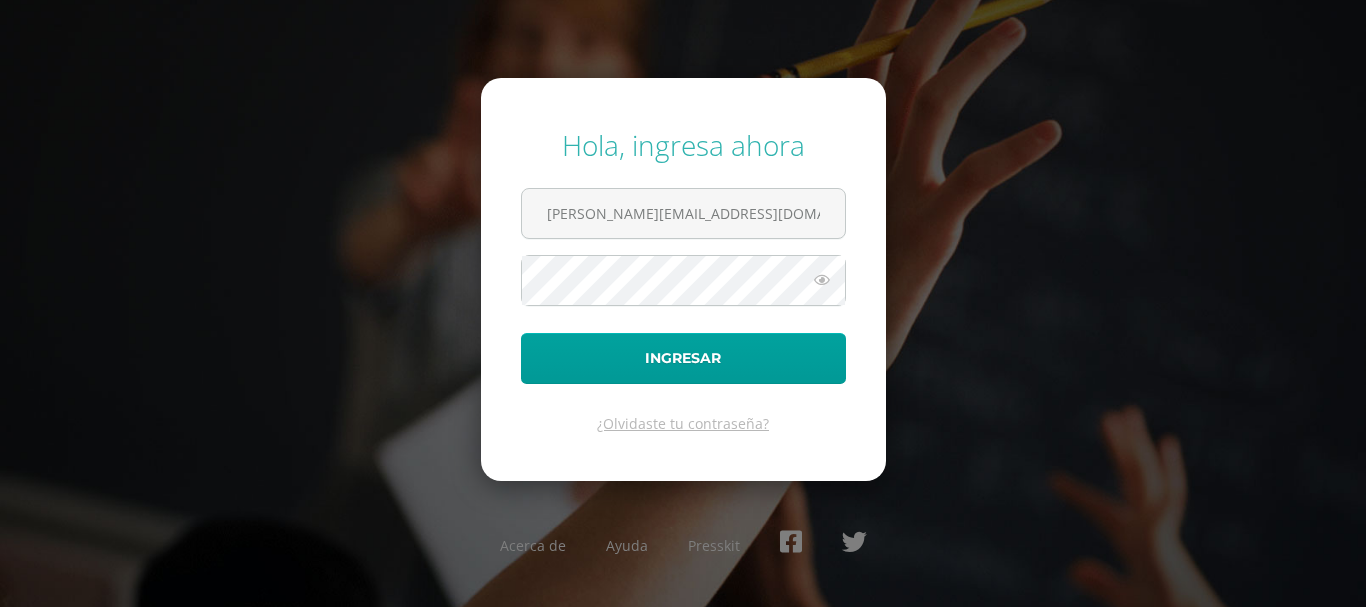 type on "j.ochoa.2cdb@gmail.com" 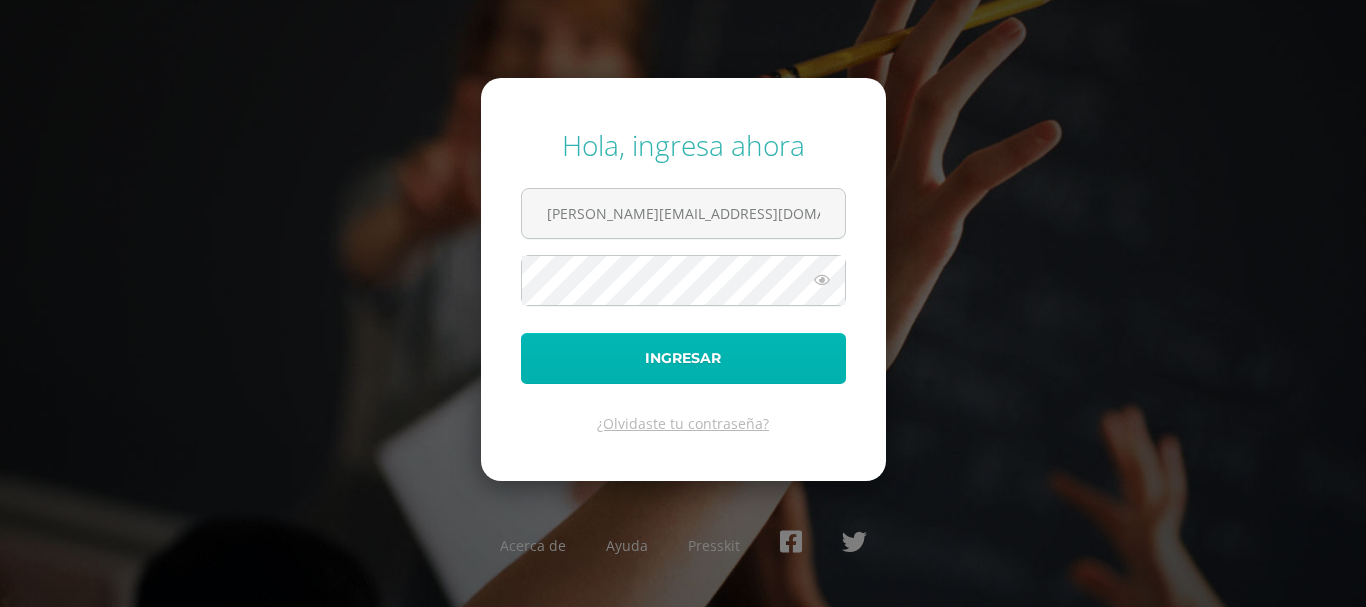 click on "Ingresar" at bounding box center [683, 358] 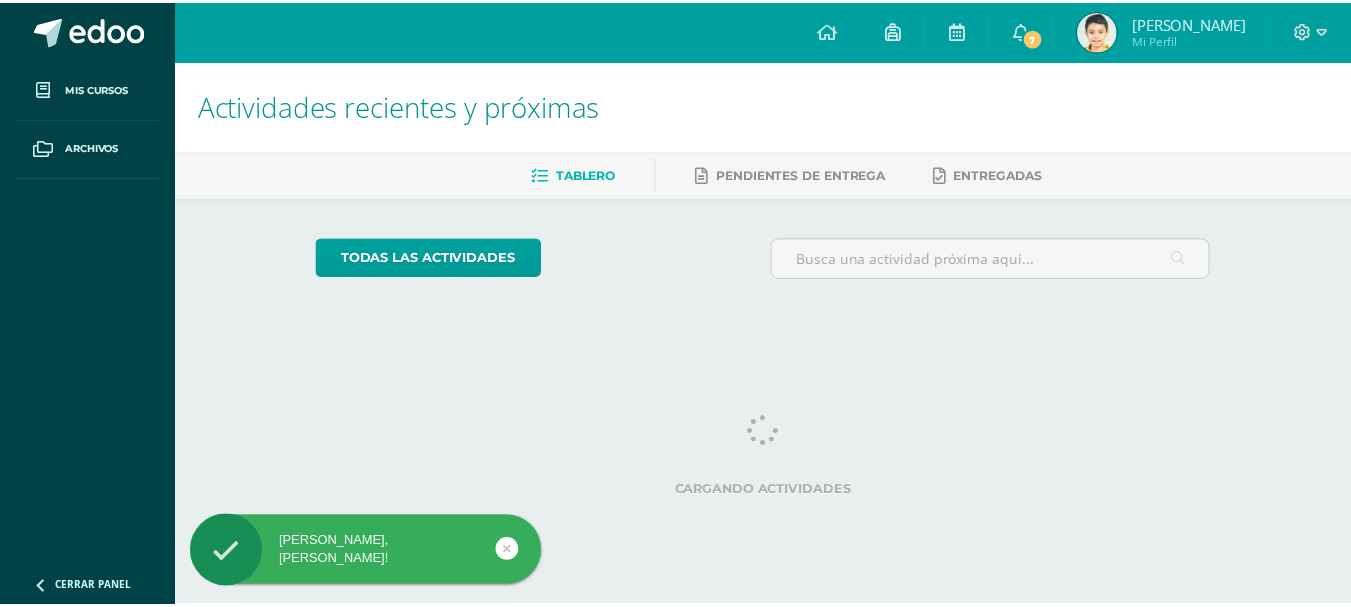 scroll, scrollTop: 0, scrollLeft: 0, axis: both 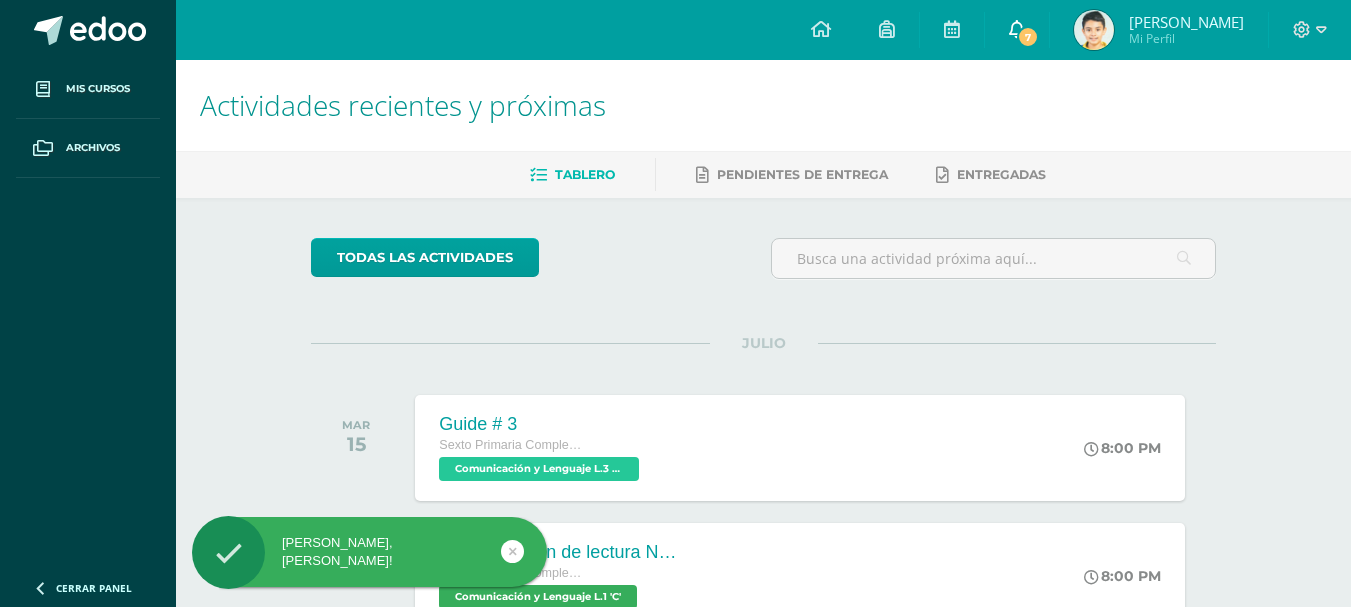 click on "7" at bounding box center [1028, 37] 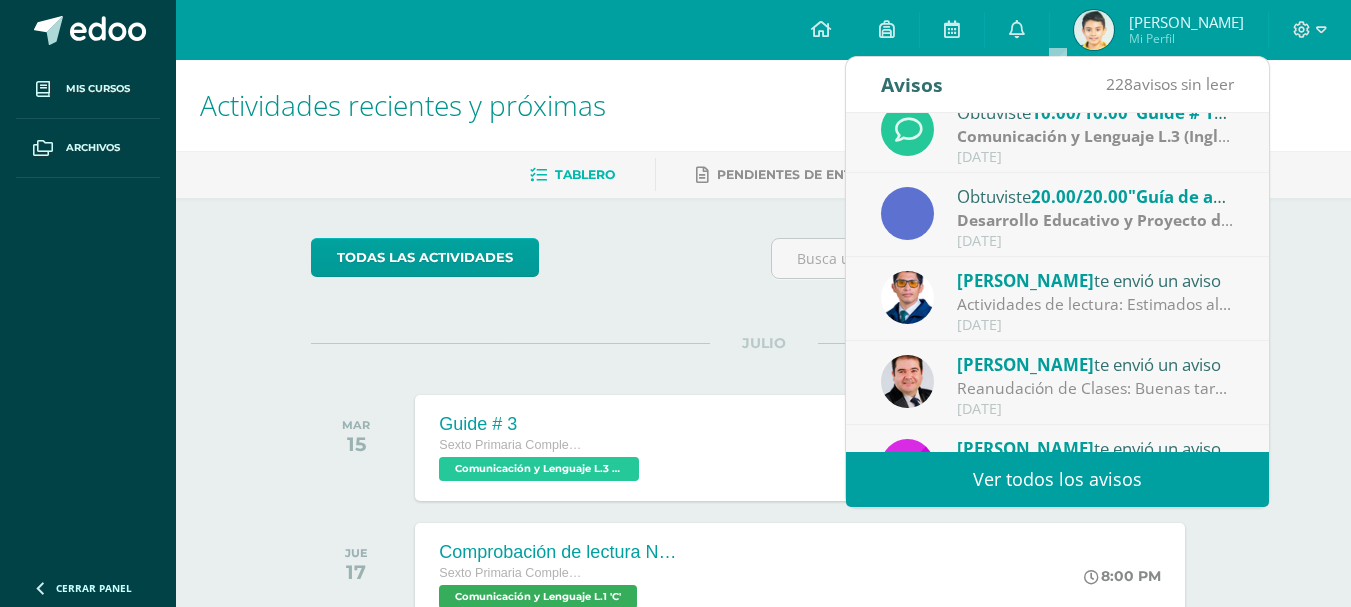 scroll, scrollTop: 200, scrollLeft: 0, axis: vertical 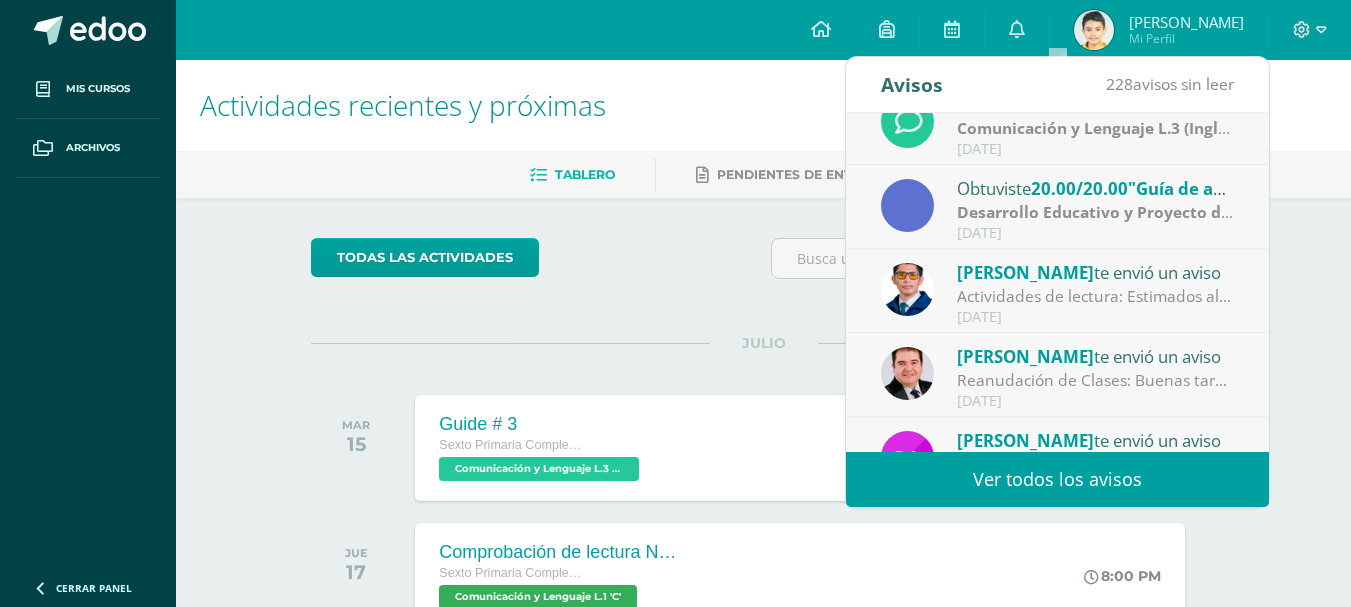 click on "Actividades de lectura:
Estimados alumnos y padres de familia
Sexto primaria
Reciban un cordial saludo.
Por este medio se les indica el avance del periodo de lectura para la próxima semana.
[DATE] [DATE] llegamos a la página 176 del libro de lectura. Terminaremos [PERSON_NAME] el mismo el próximo [DATE].
El [DATE] se comenzará a leer el libro: "Colibrí" por lo cual es necesario que se traiga ese día debidamente identificado y forrado con plástico.
Comprobaciones de lectura:
Comprobación No.2 (10 pts.). [DATE]. Fábulas de Esopo, [GEOGRAPHIC_DATA] y [PERSON_NAME]. Páginas 10-103.
Comprobación No.3 (10 pts.).[DATE]. Fábulas de Esopo, [GEOGRAPHIC_DATA] y [PERSON_NAME]. Páginas 104-183.
Saludos cordiales.
Atte. Prof. [PERSON_NAME]" at bounding box center [1096, 296] 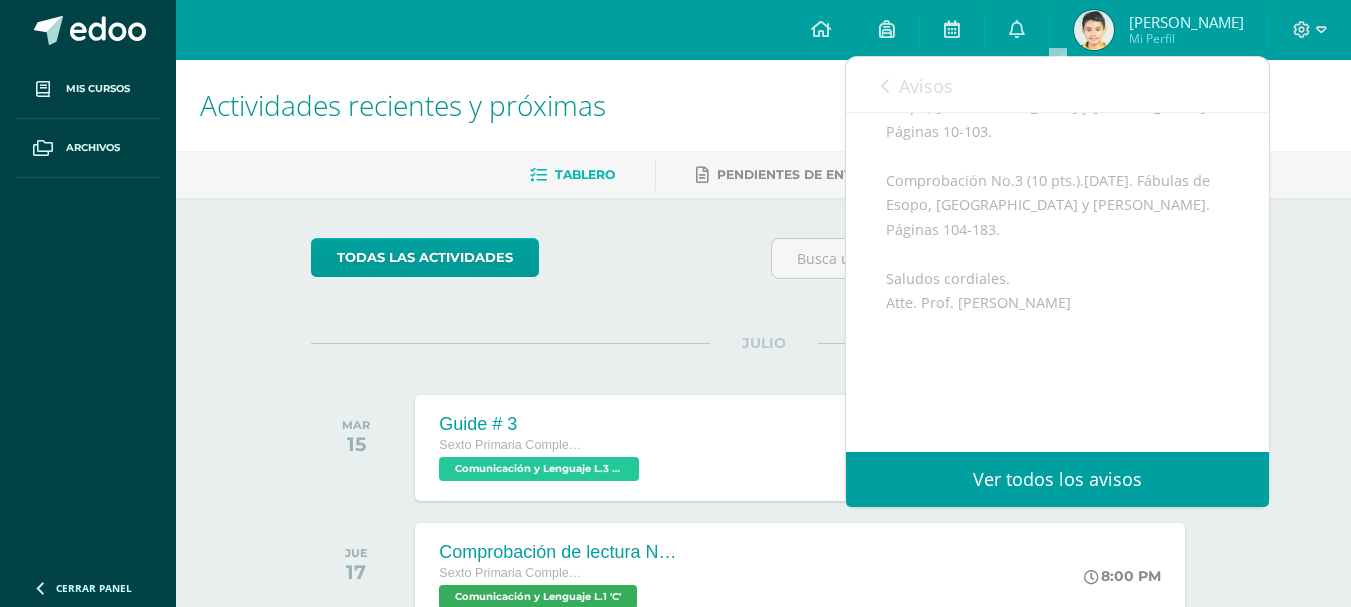 scroll, scrollTop: 767, scrollLeft: 0, axis: vertical 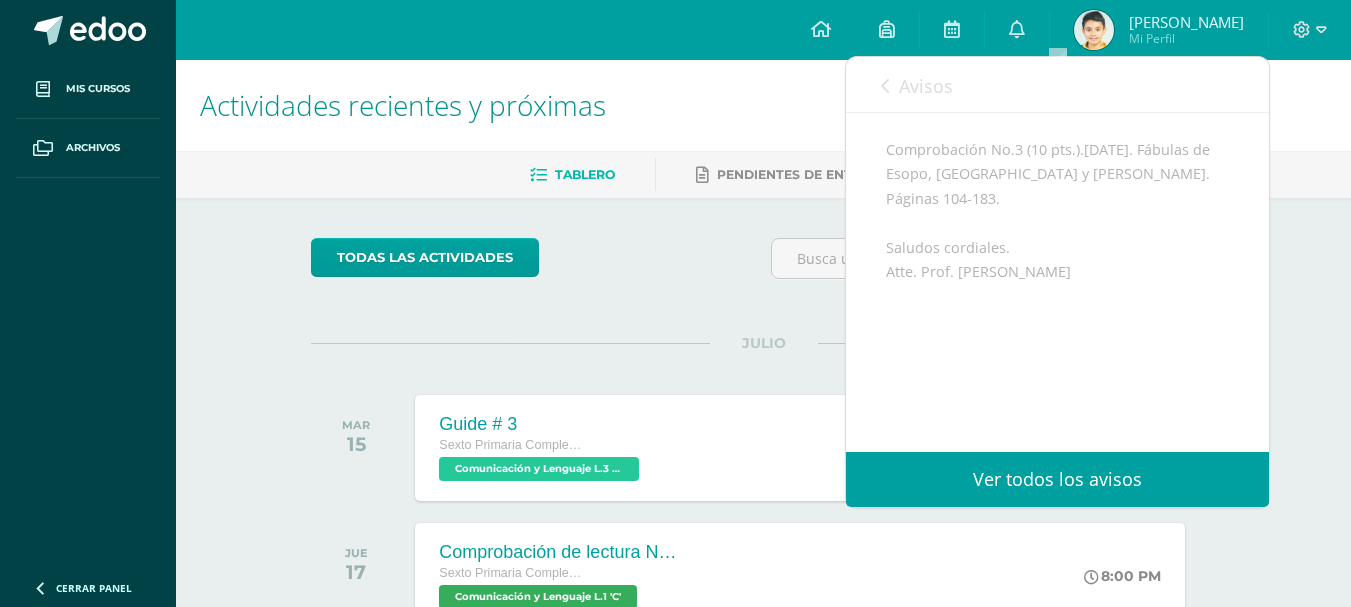 click on "Avisos" at bounding box center [926, 86] 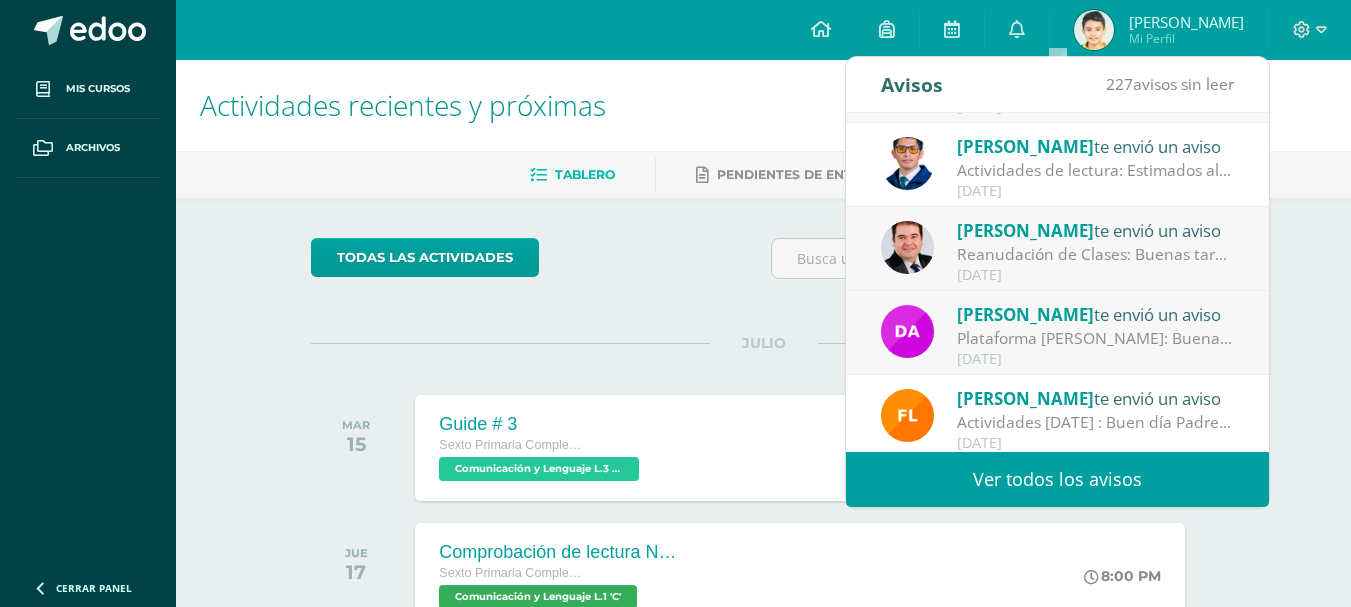 scroll, scrollTop: 333, scrollLeft: 0, axis: vertical 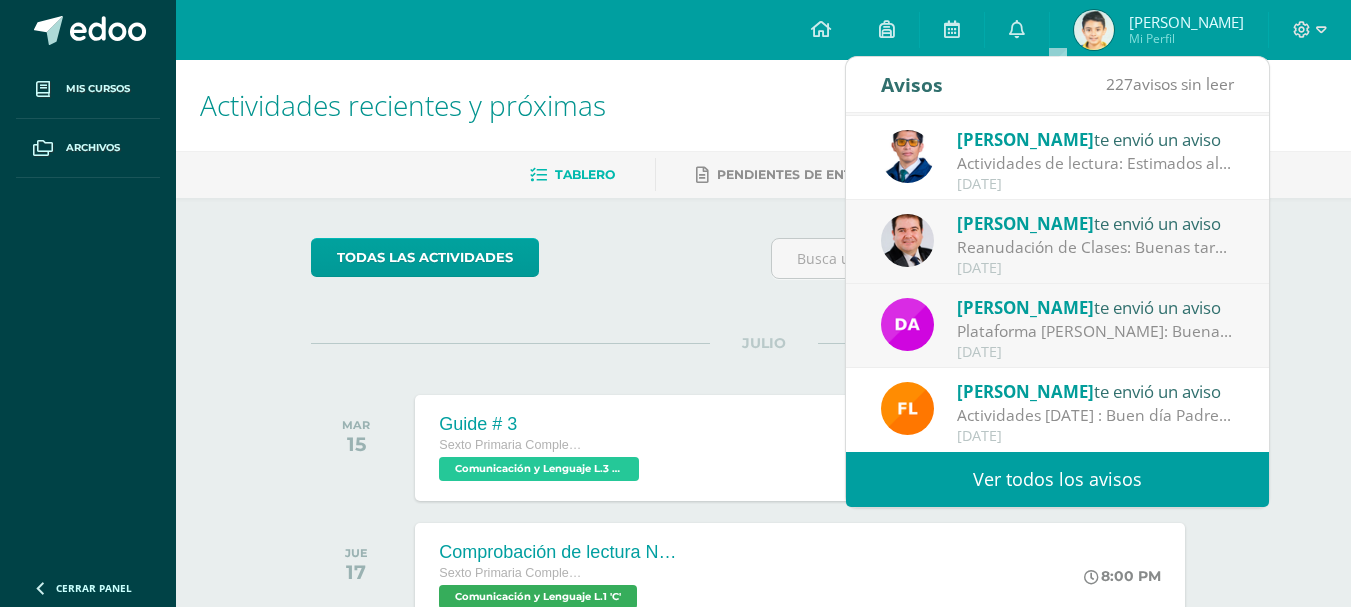 click on "Ver todos los avisos" at bounding box center [1057, 479] 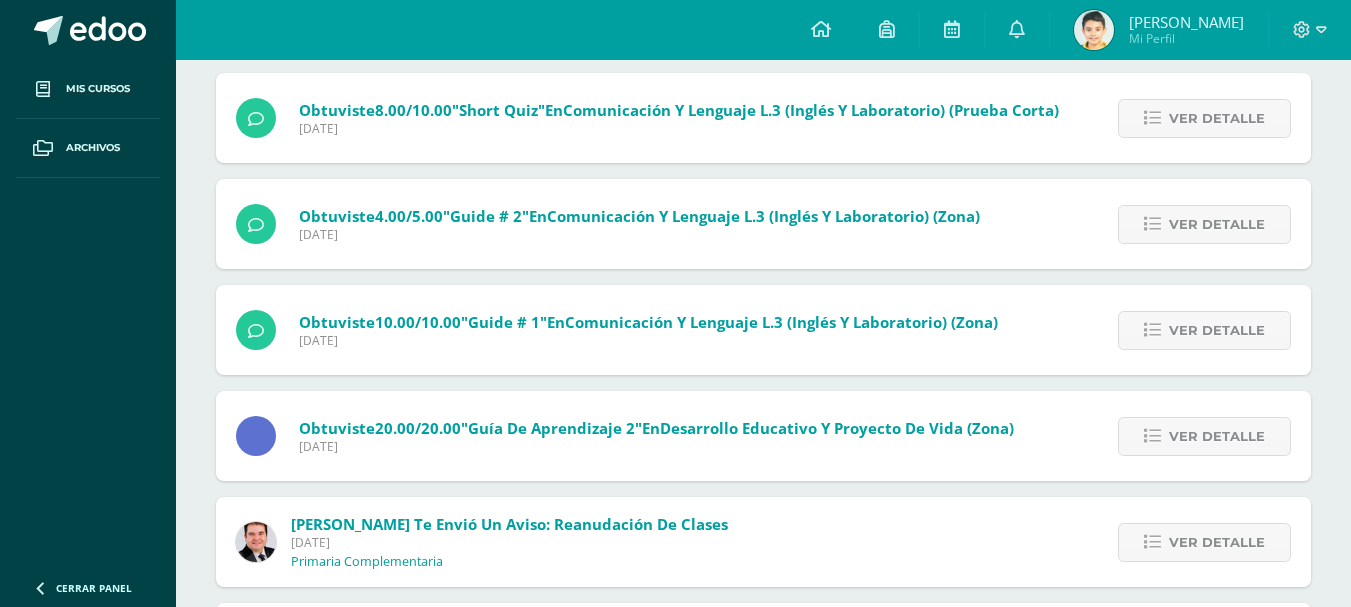 scroll, scrollTop: 0, scrollLeft: 0, axis: both 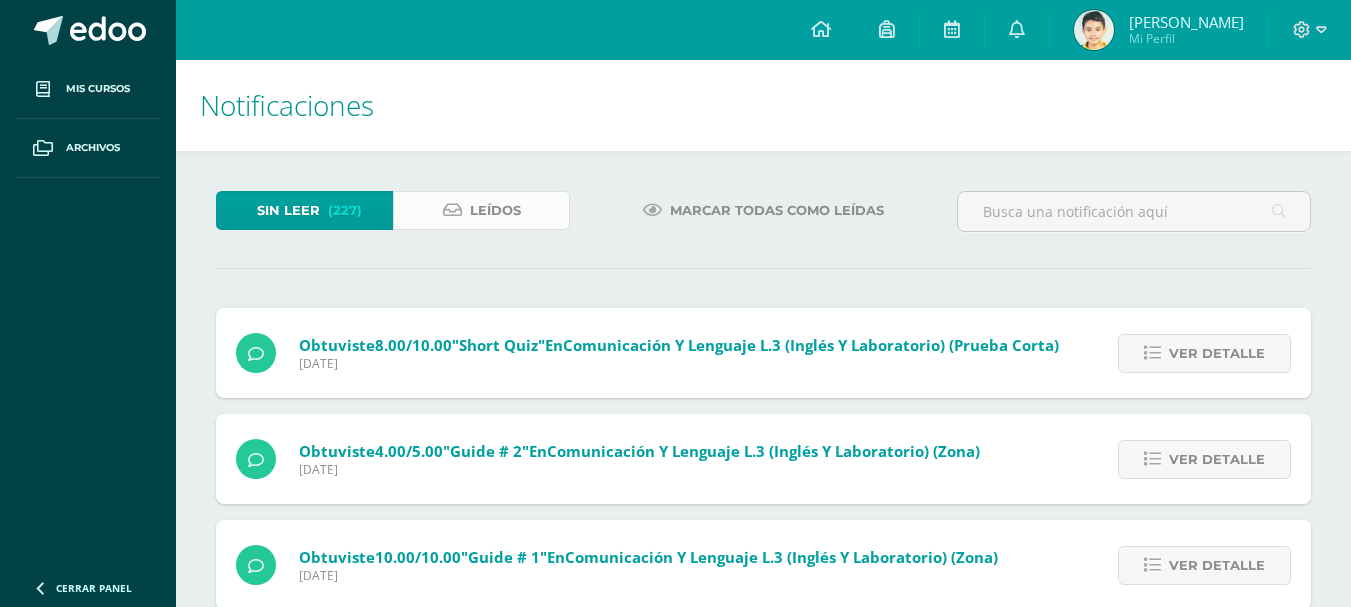 click on "Leídos" at bounding box center [481, 210] 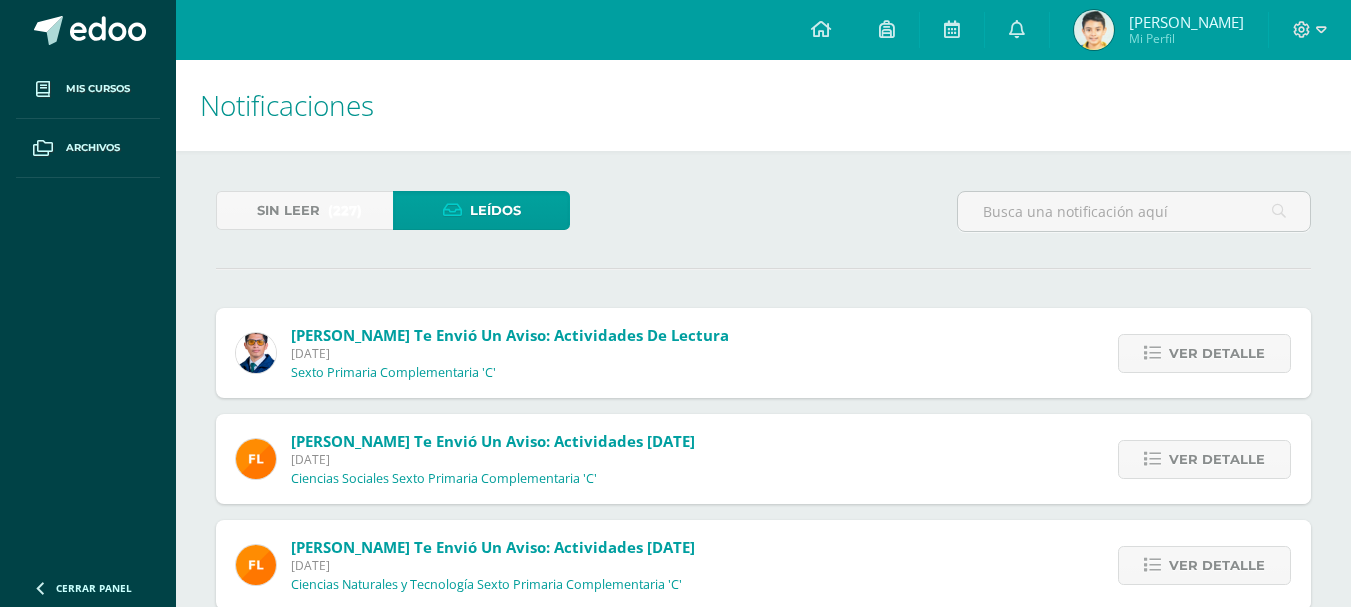 click on "Sin leer (227) Leídos Alejandro Zavala te envió un aviso: Actividades de lectura
Viernes 11 de Julio de 2025
Sexto Primaria Complementaria 'C' Ver detalle
Estimados alumnos y padres de familia Sexto primaria Reciban un cordial saludo.  Por este medio se les indica el avance del periodo de lectura para la próxima semana.  Hoy viernes llegamos a la página 176 del libro de lectura. Terminaremos de leer el mismo el próximo lunes 14 de julio.  El martes 15 de julio se comenzará a leer el libro: "Colibrí" por lo cual es necesario que se traiga ese día debidamente identificado y forrado con plástico.  Comprobaciones de lectura:  Comprobación No.2 (10 pts.). Lunes 14 de julio. Fábulas de Esopo, Iriarte y Samaniego. Páginas 10-103.  Comprobación No.3 (10 pts.).viernes 18 de julio. Fábulas de Esopo, Iriarte y Samaniego. Páginas 104-183. Saludos cordiales.  Atte. Prof. Alejandro Zavala
Flor Girón te envió un aviso: Actividades 9 de julio" at bounding box center [763, 805] 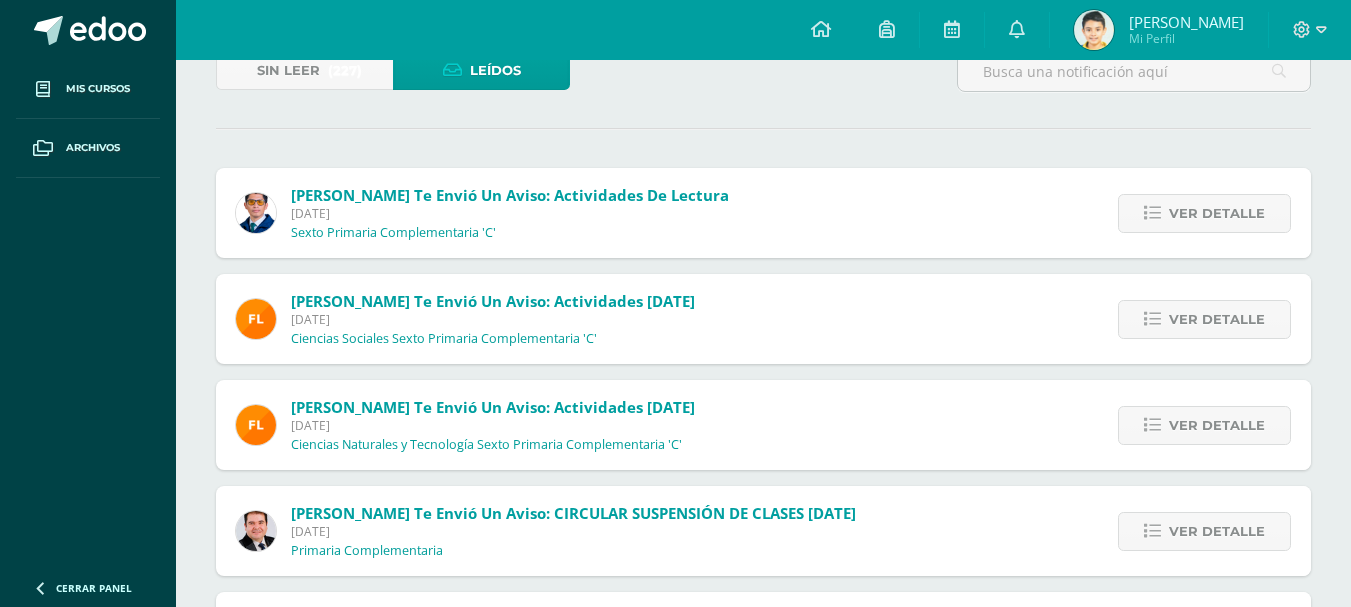 scroll, scrollTop: 0, scrollLeft: 0, axis: both 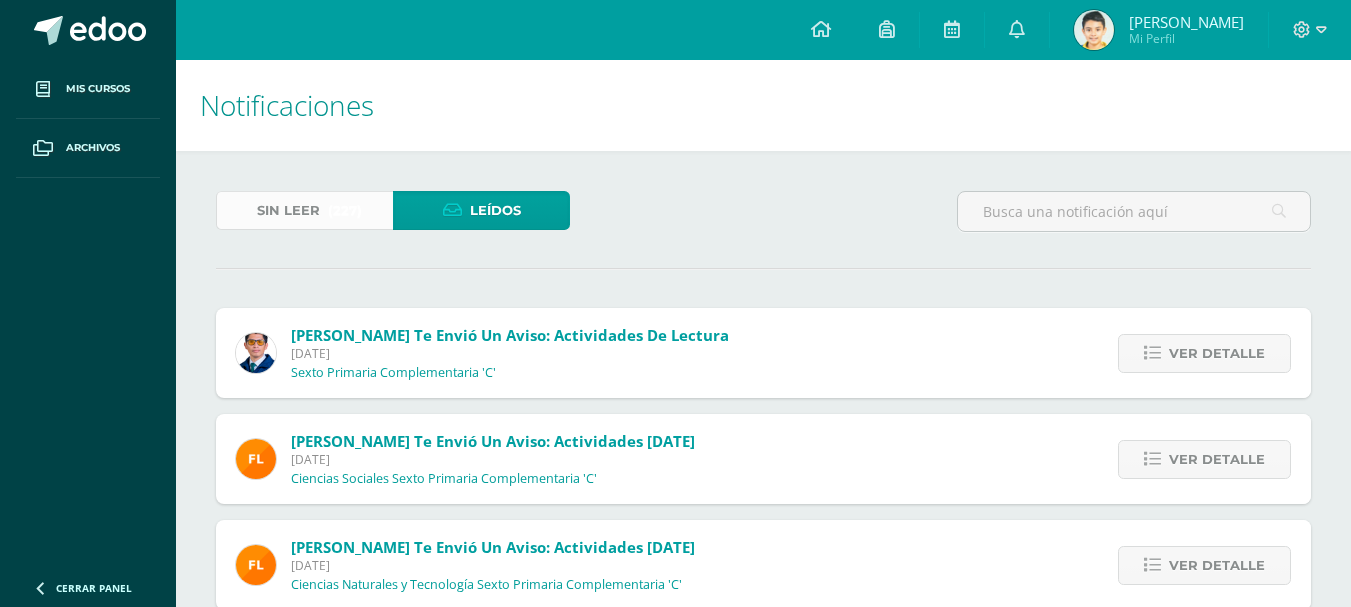 click on "Sin leer" at bounding box center [288, 210] 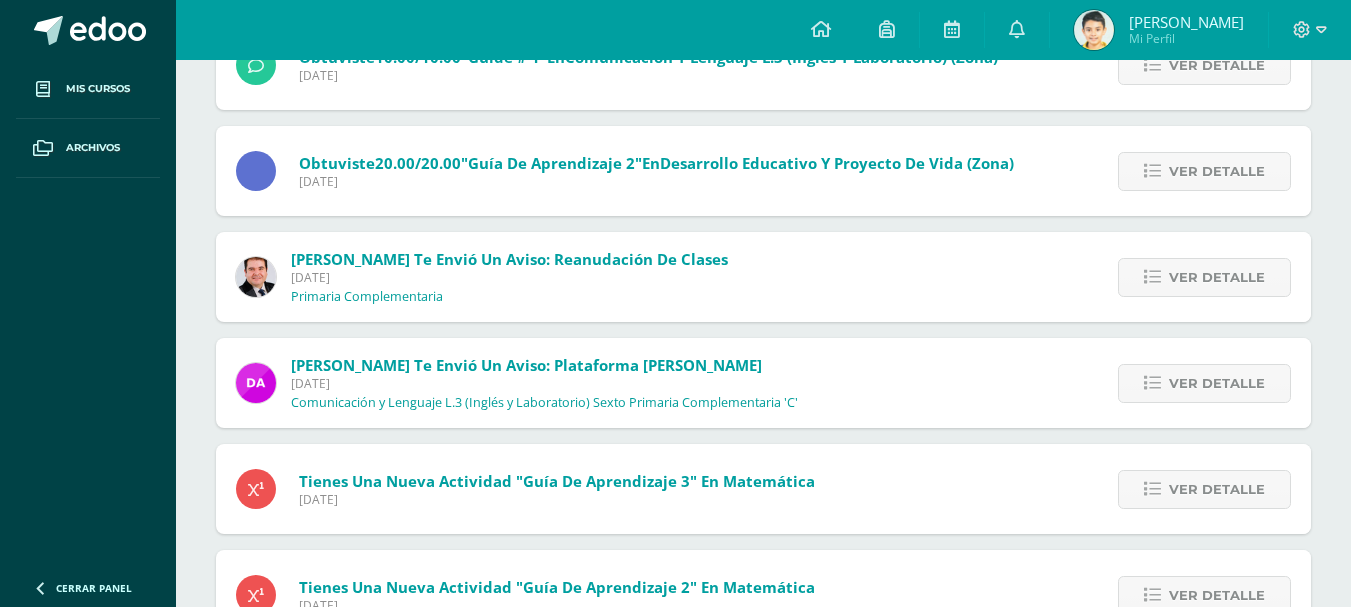 scroll, scrollTop: 852, scrollLeft: 0, axis: vertical 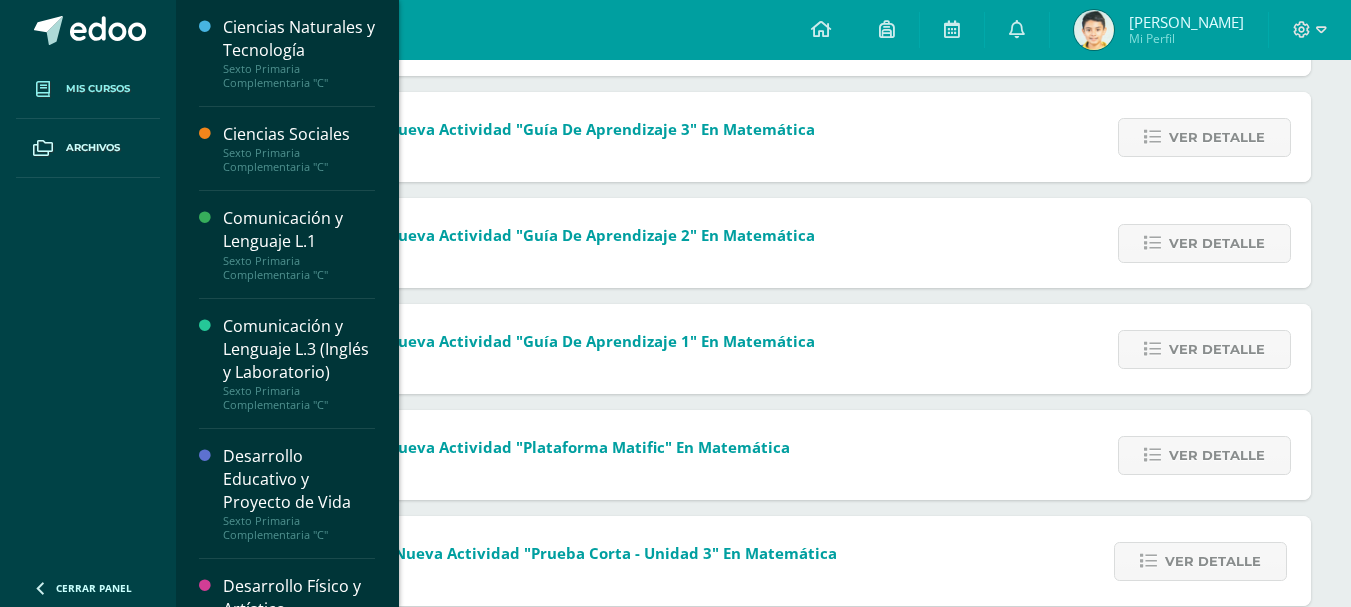 click on "Mis cursos" at bounding box center [98, 89] 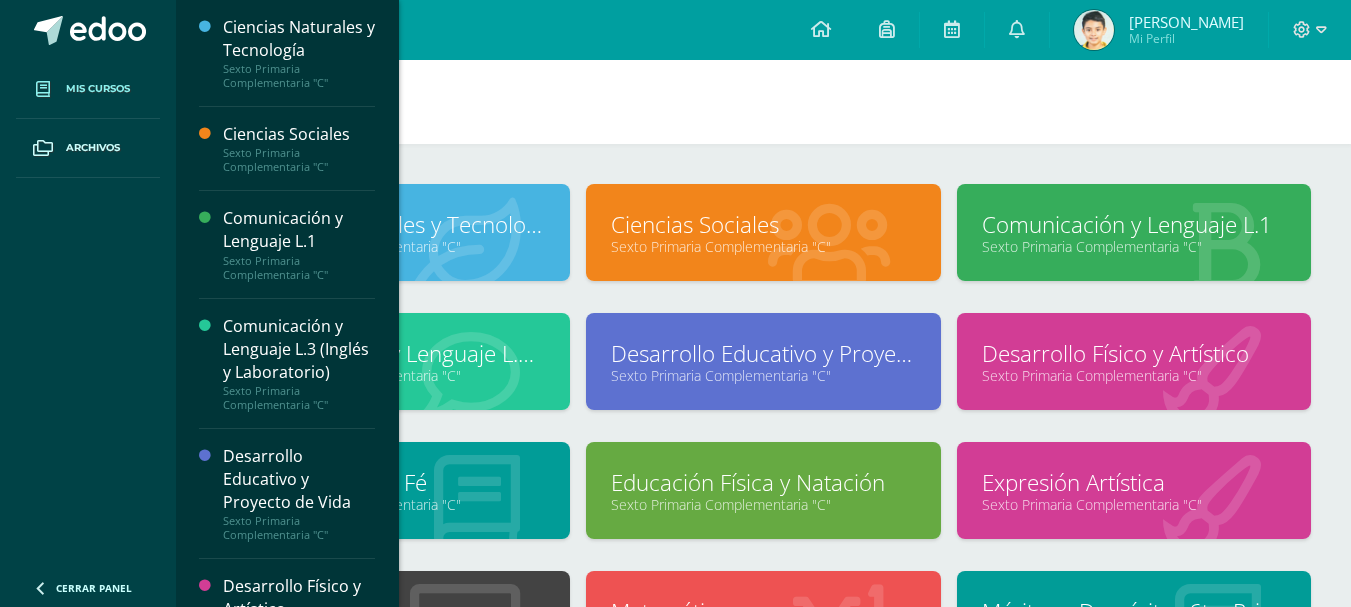 scroll, scrollTop: 0, scrollLeft: 0, axis: both 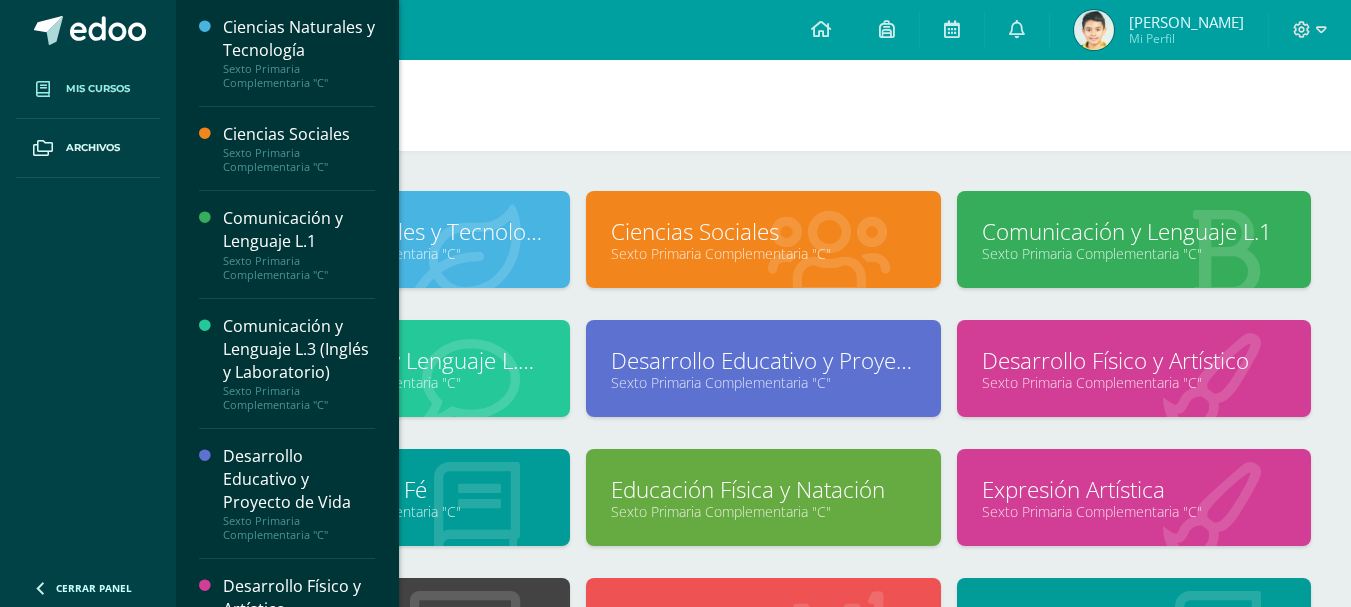 click on "Mis cursos" at bounding box center (763, 105) 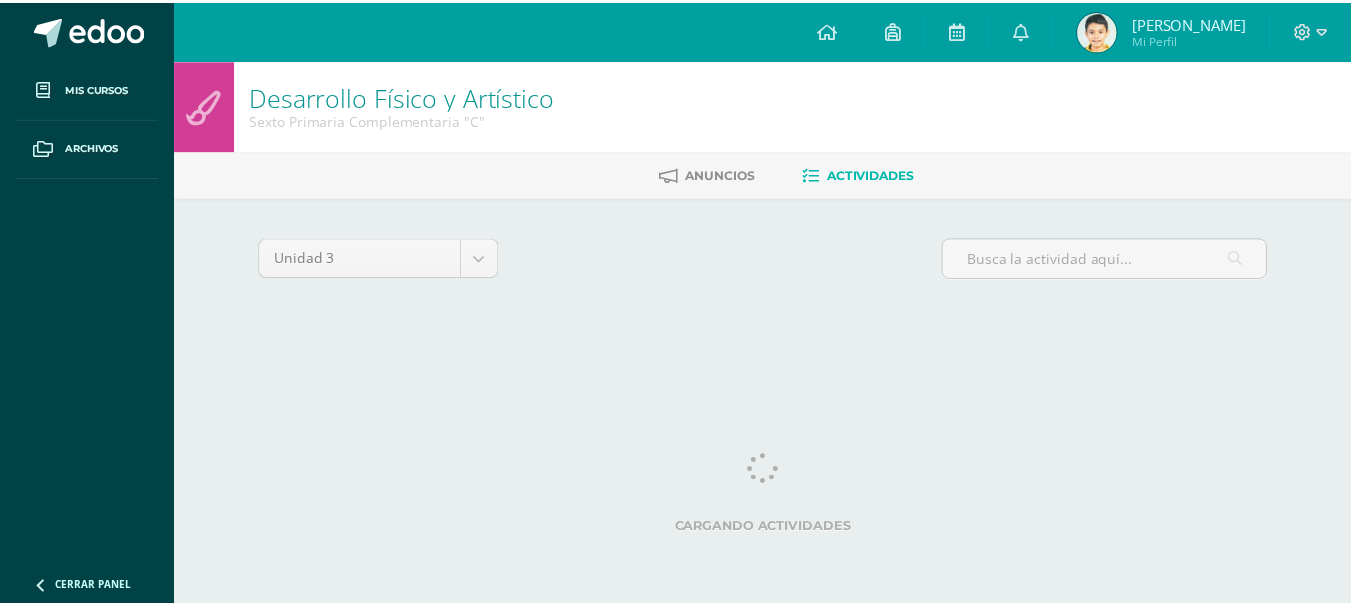 scroll, scrollTop: 0, scrollLeft: 0, axis: both 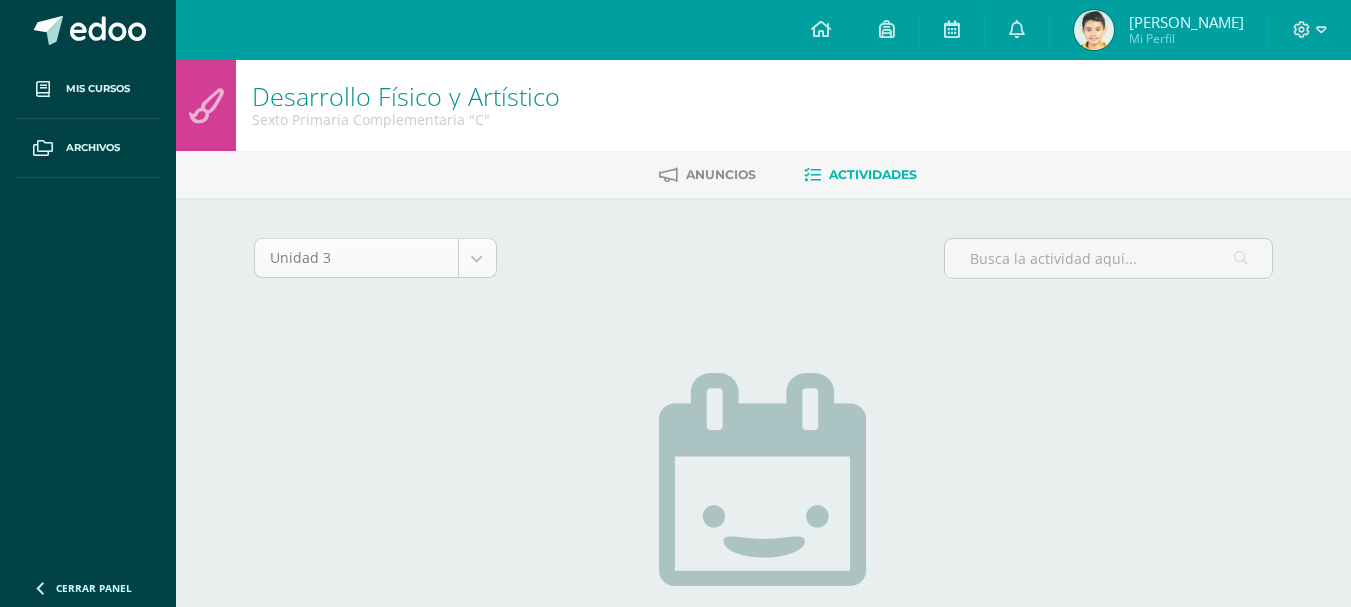 click on "Mis cursos Archivos Cerrar panel
Ciencias Naturales y Tecnología
Sexto
Primaria Complementaria
"C"
Ciencias Sociales
Sexto
Primaria Complementaria
"C"
Comunicación y Lenguaje L.1
Sexto
Primaria Complementaria
"C"
Comunicación y Lenguaje L.3 (Inglés y Laboratorio)
Sexto
Primaria Complementaria
"C"
Desarrollo Educativo y Proyecto de Vida
Educación en la Fé
Mi Perfil" at bounding box center (675, 430) 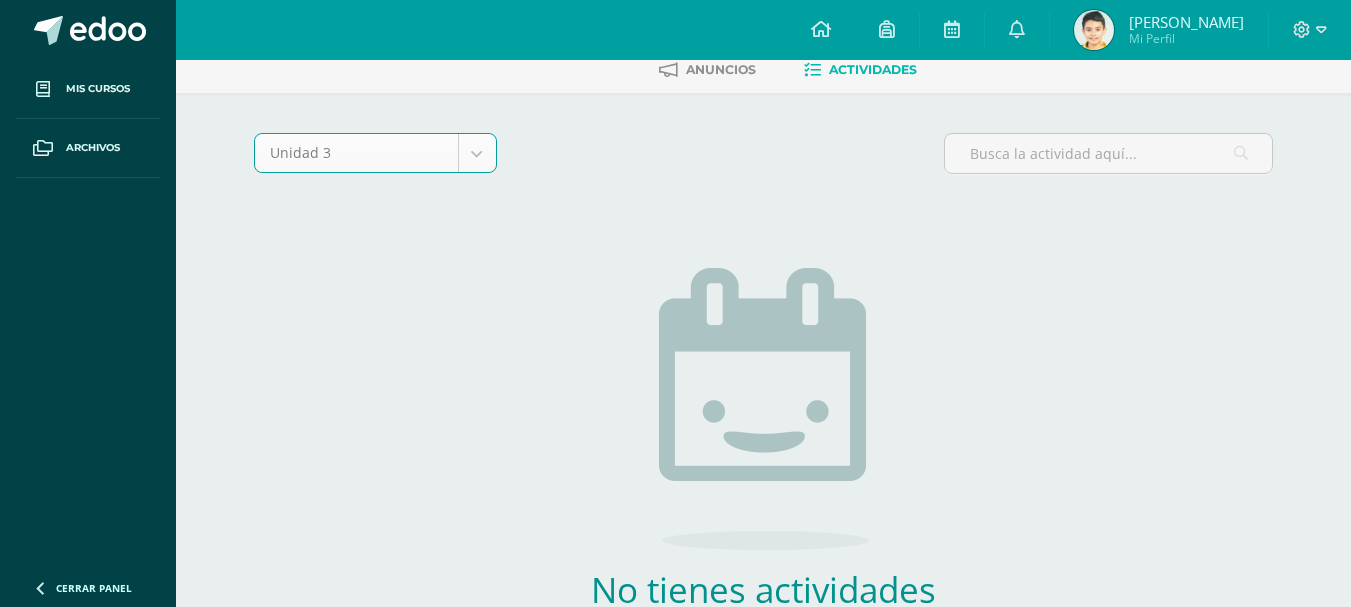 scroll, scrollTop: 0, scrollLeft: 0, axis: both 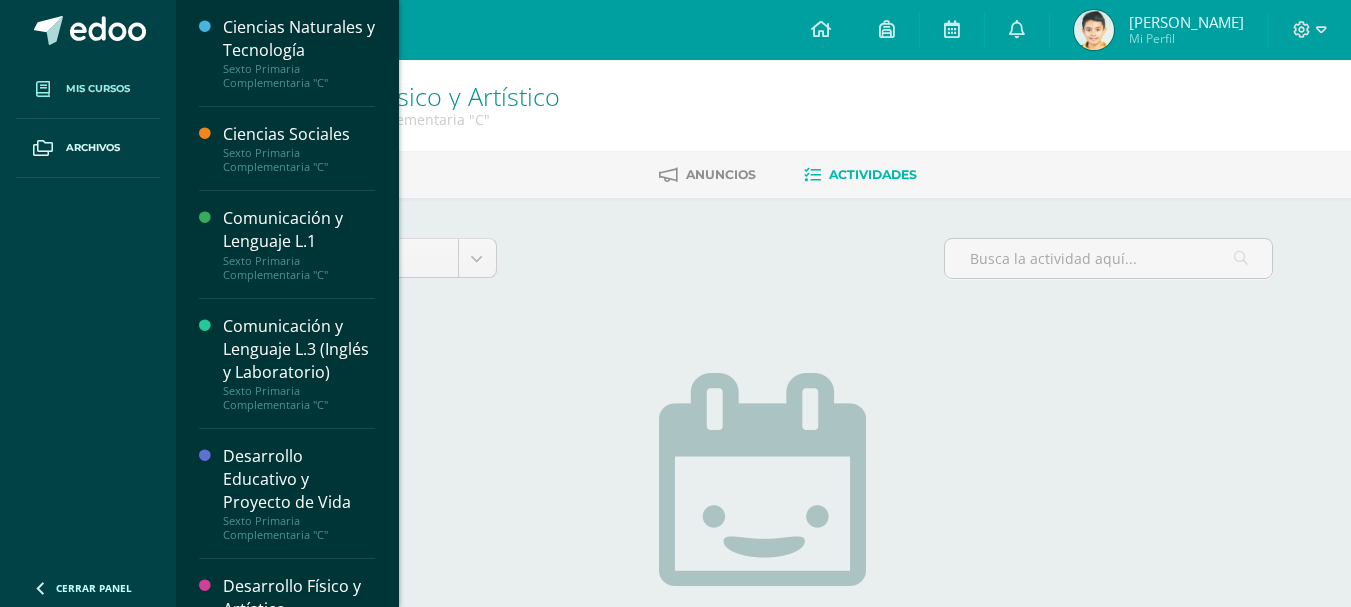 click on "Mis cursos" at bounding box center [88, 89] 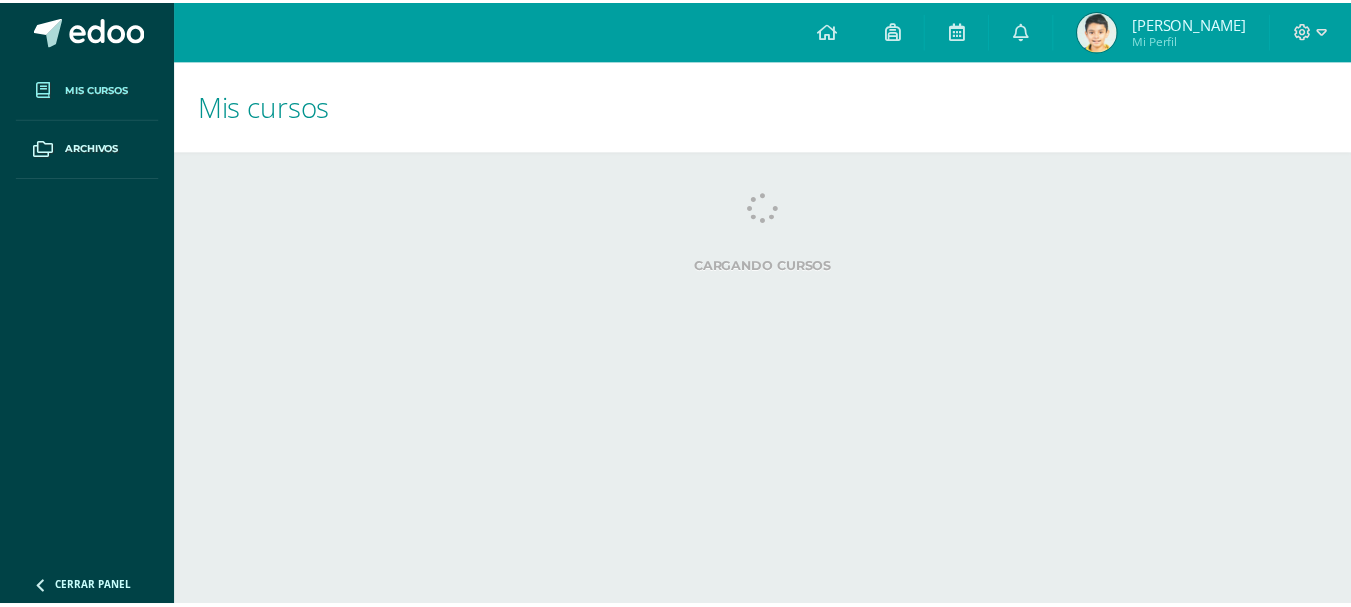 scroll, scrollTop: 0, scrollLeft: 0, axis: both 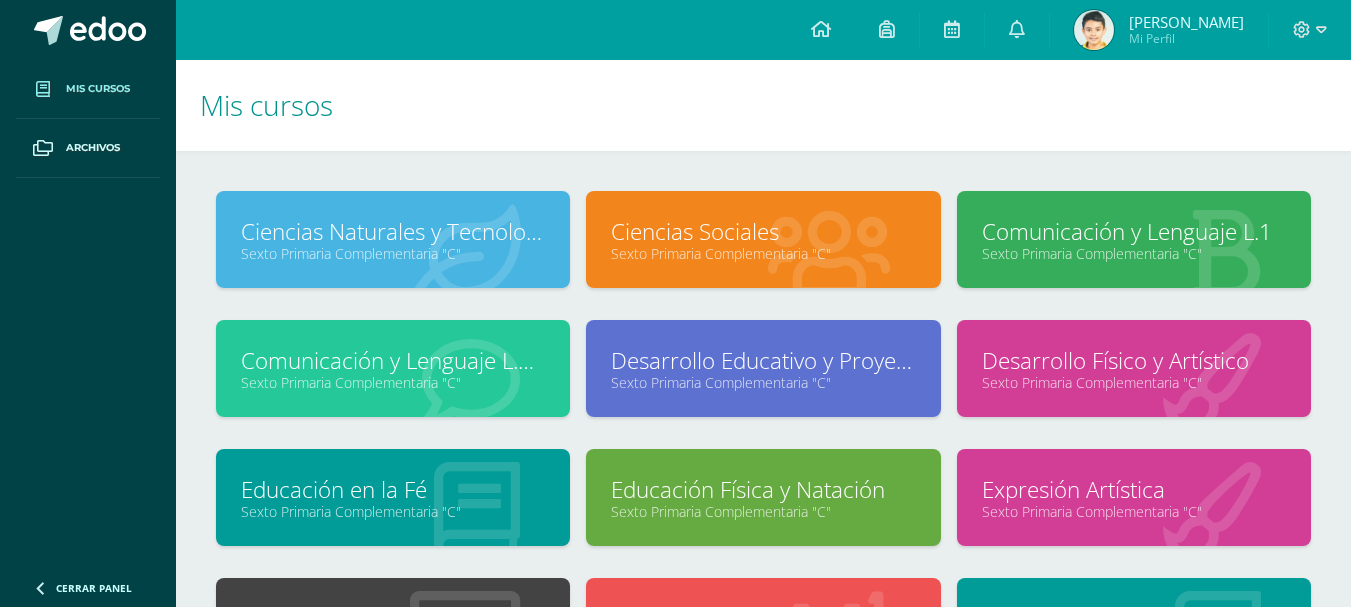 click on "Expresión Artística" at bounding box center (1134, 489) 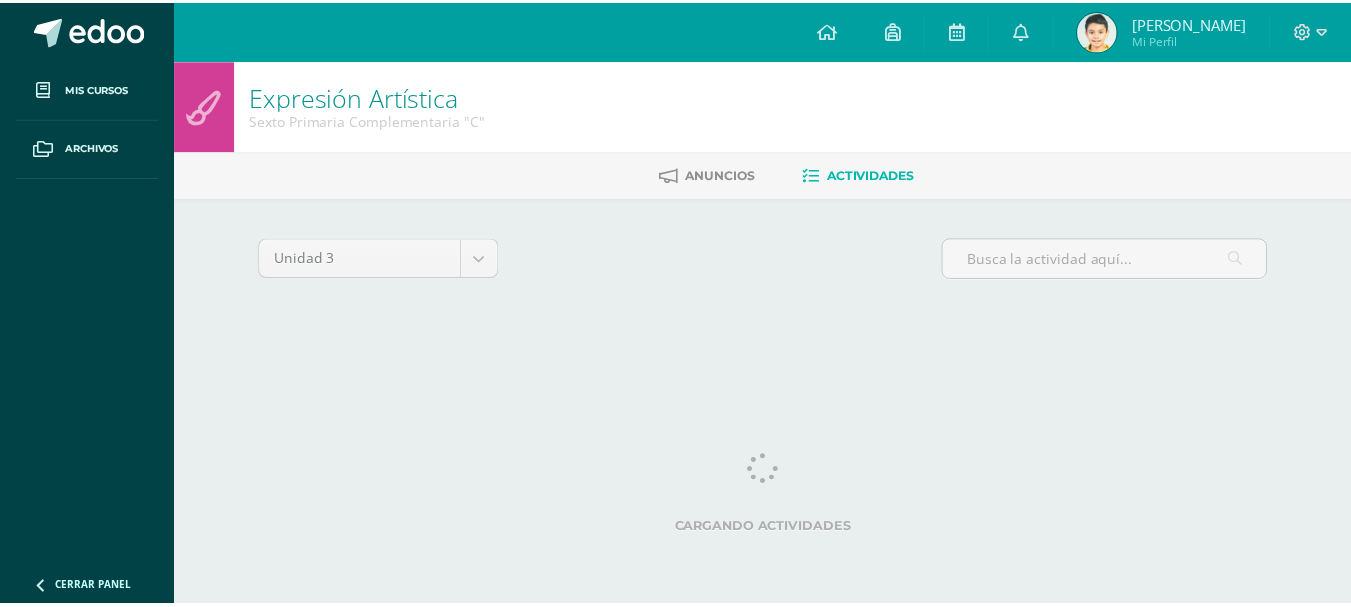 scroll, scrollTop: 0, scrollLeft: 0, axis: both 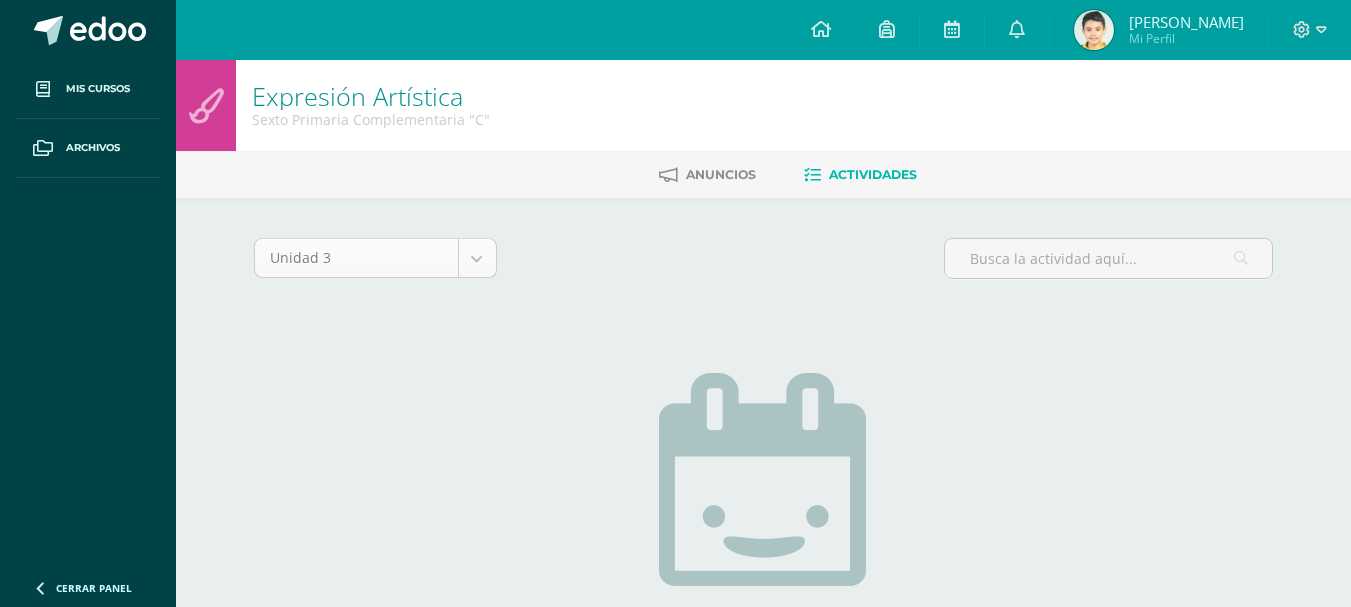 click on "Mis cursos Archivos Cerrar panel
Ciencias Naturales y Tecnología
Sexto
Primaria Complementaria
"C"
Ciencias Sociales
Sexto
Primaria Complementaria
"C"
Comunicación y Lenguaje L.1
Sexto
Primaria Complementaria
"C"
Comunicación y Lenguaje L.3 (Inglés y Laboratorio)
Sexto
Primaria Complementaria
"C"
Desarrollo Educativo y Proyecto de Vida
Educación en la Fé
Mi Perfil" at bounding box center [675, 430] 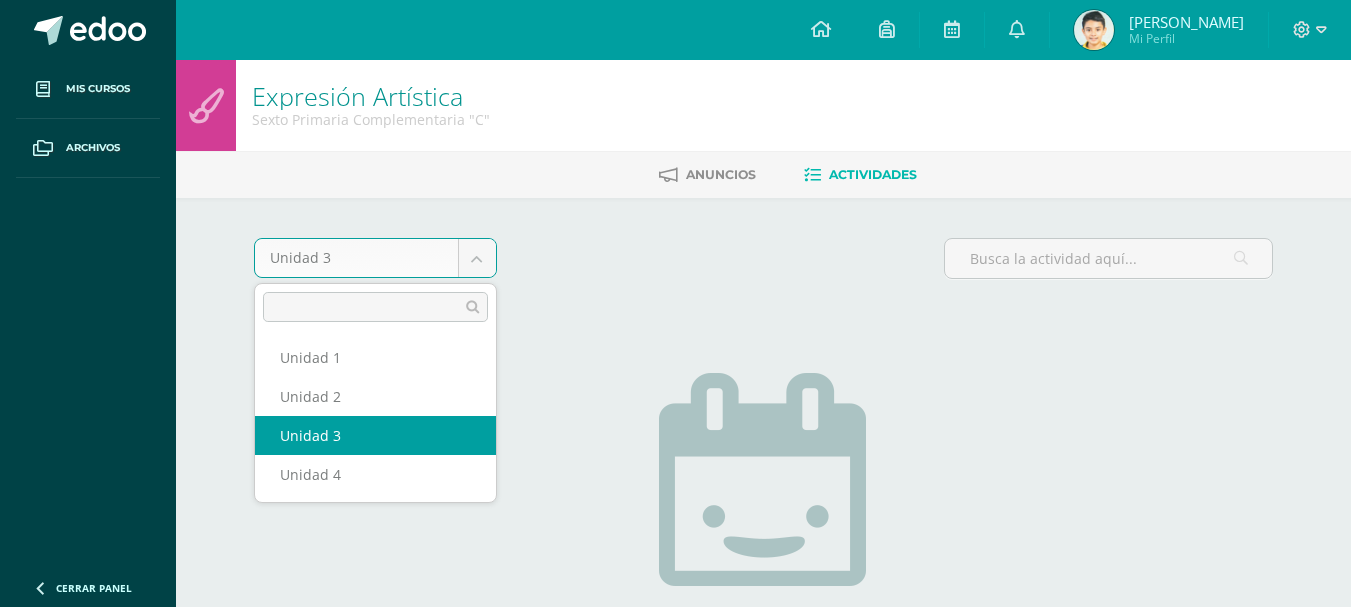 click on "Mis cursos Archivos Cerrar panel
Ciencias Naturales y Tecnología
Sexto
Primaria Complementaria
"C"
Ciencias Sociales
Sexto
Primaria Complementaria
"C"
Comunicación y Lenguaje L.1
Sexto
Primaria Complementaria
"C"
Comunicación y Lenguaje L.3 (Inglés y Laboratorio)
Sexto
Primaria Complementaria
"C"
Desarrollo Educativo y Proyecto de Vida
Educación en la Fé
Mi Perfil" at bounding box center (675, 430) 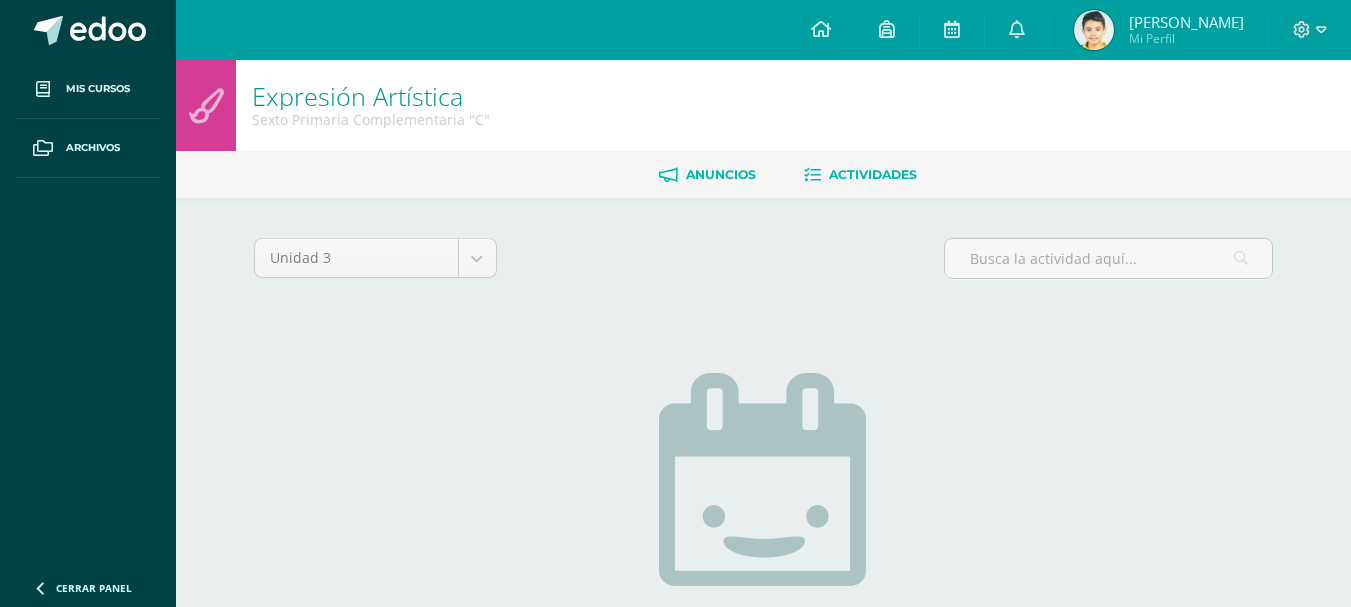 click on "Anuncios" at bounding box center [721, 174] 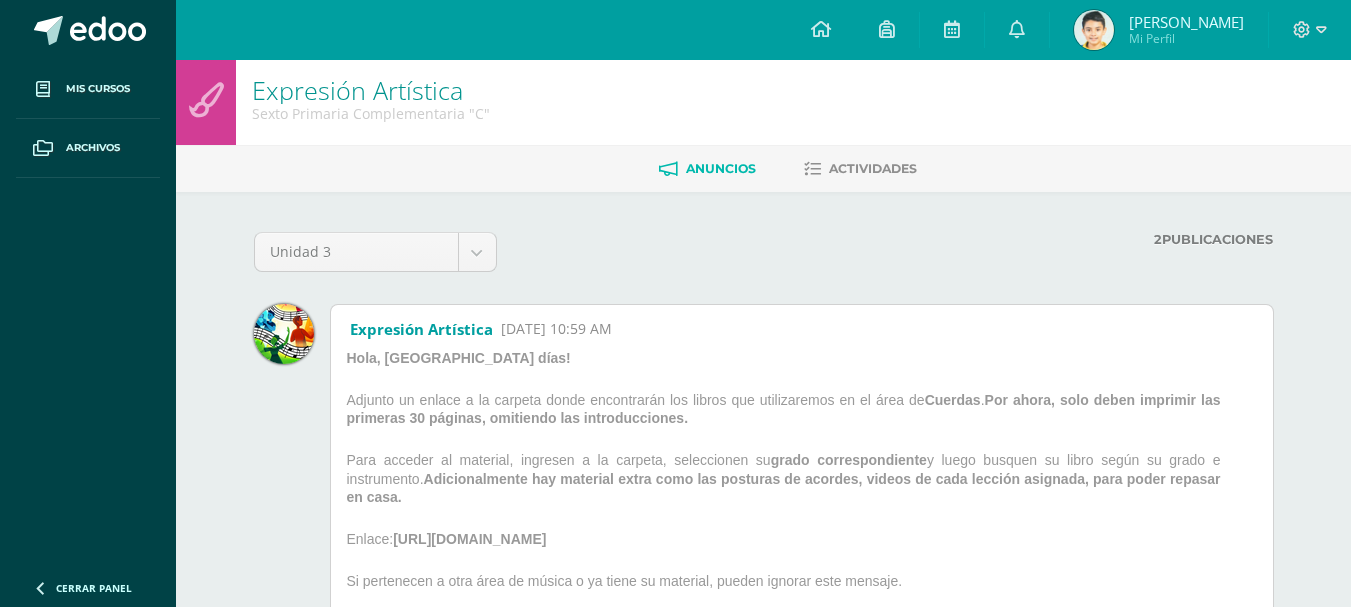 scroll, scrollTop: 0, scrollLeft: 0, axis: both 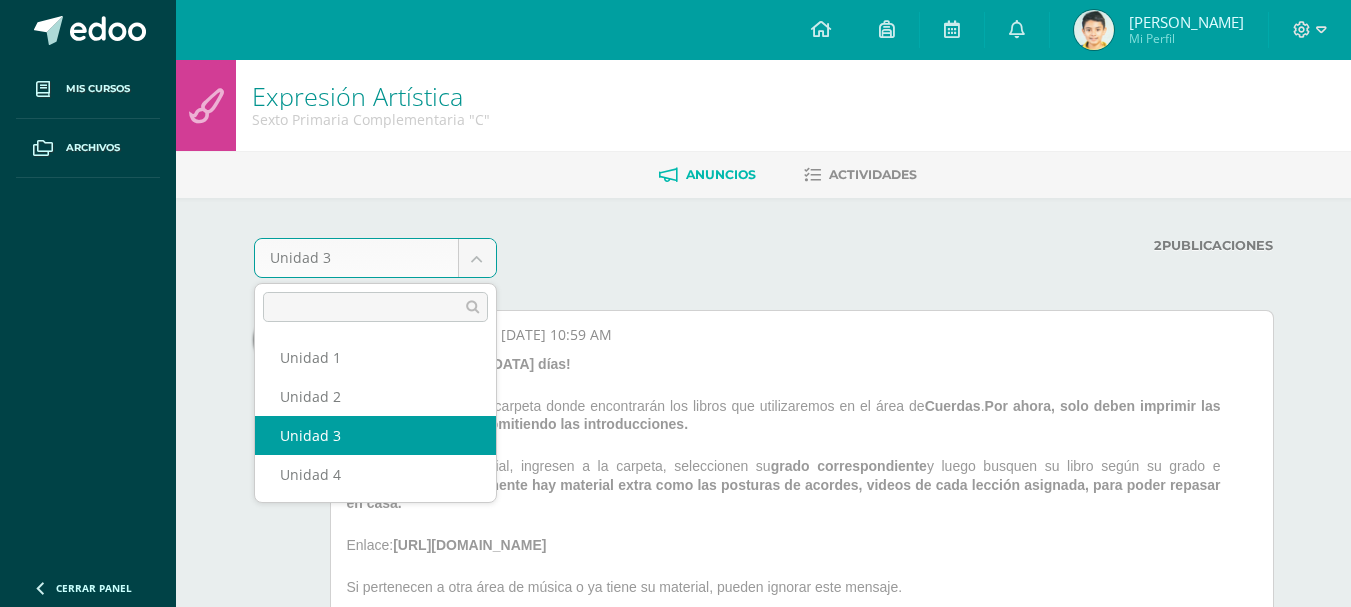 click on "Mis cursos Archivos Cerrar panel
Ciencias Naturales y Tecnología
Sexto
Primaria Complementaria
"C"
Ciencias Sociales
Sexto
Primaria Complementaria
"C"
Comunicación y Lenguaje L.1
Sexto
Primaria Complementaria
"C"
Comunicación y Lenguaje L.3 (Inglés y Laboratorio)
Sexto
Primaria Complementaria
"C"
Desarrollo Educativo y Proyecto de Vida
Educación en la Fé
Mi Perfil" at bounding box center (675, 466) 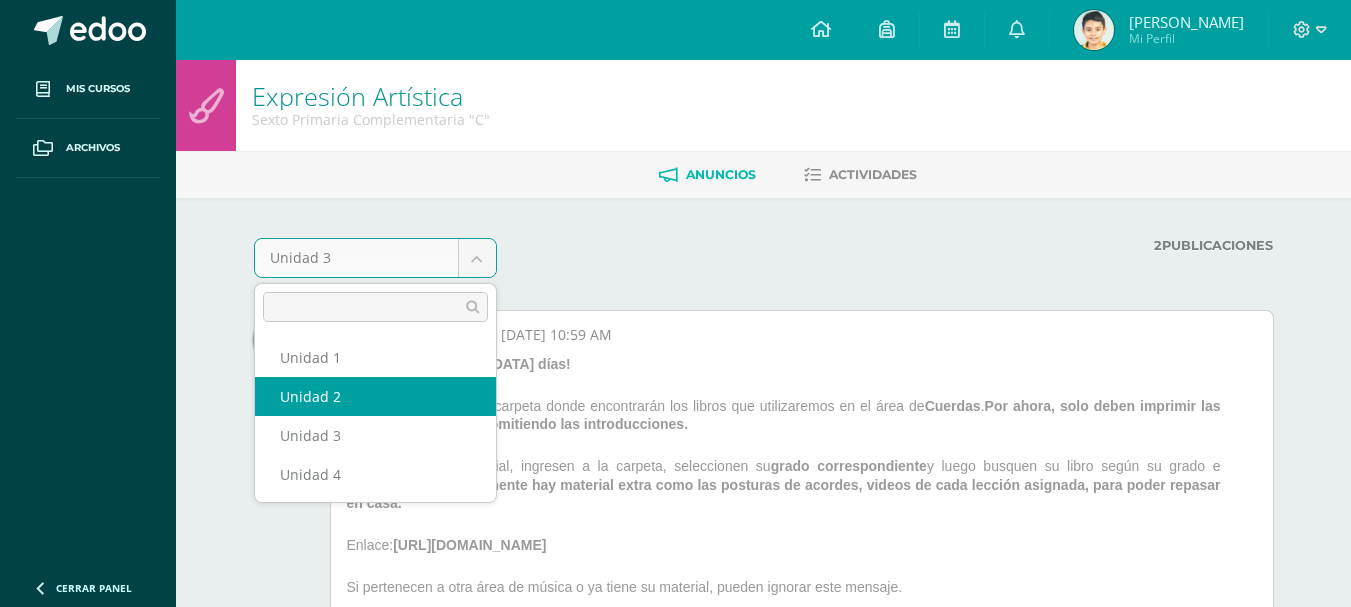 select on "Unidad 2" 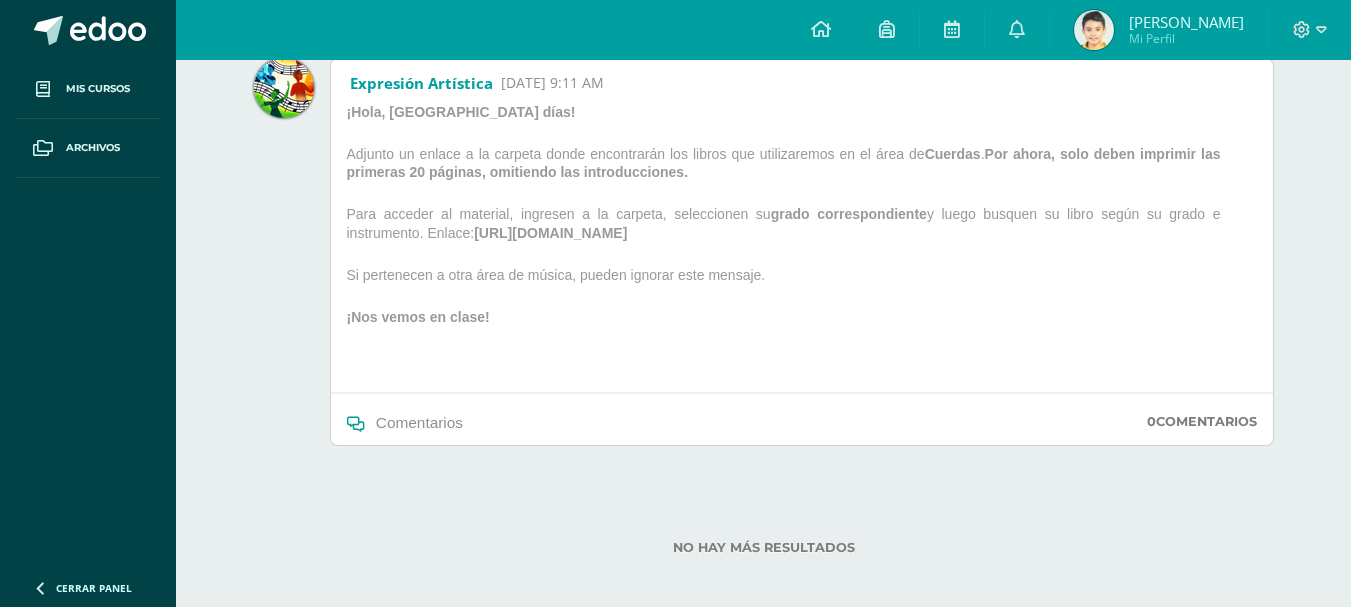 scroll, scrollTop: 264, scrollLeft: 0, axis: vertical 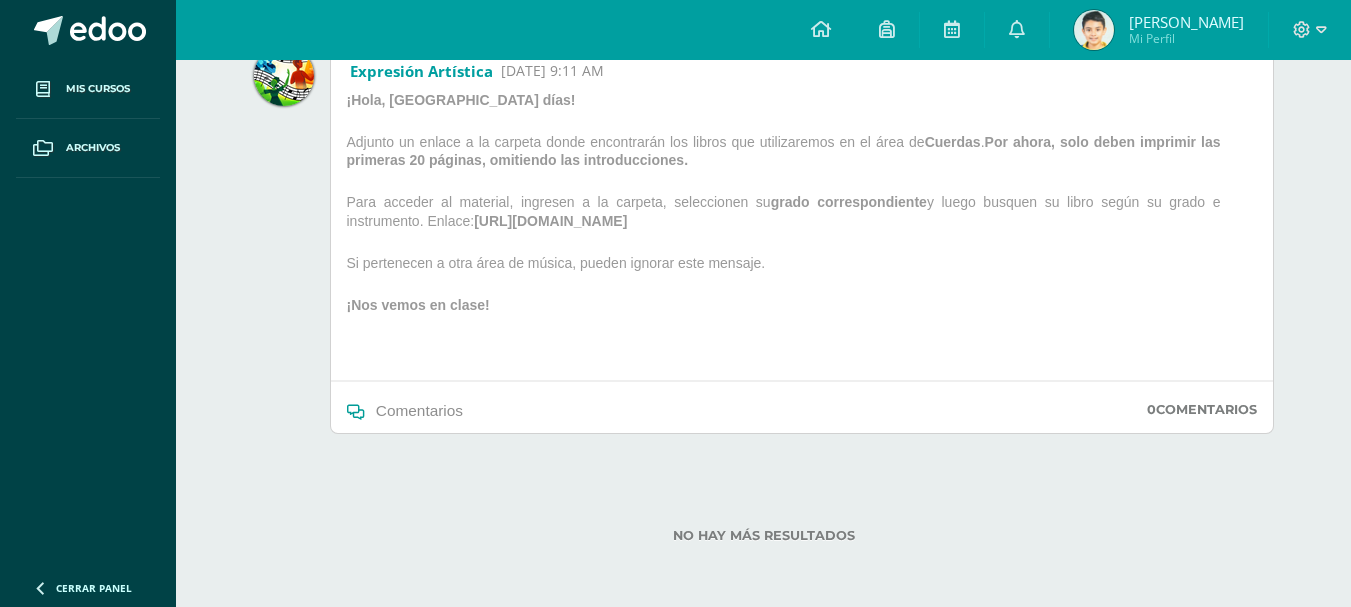 click at bounding box center [355, 412] 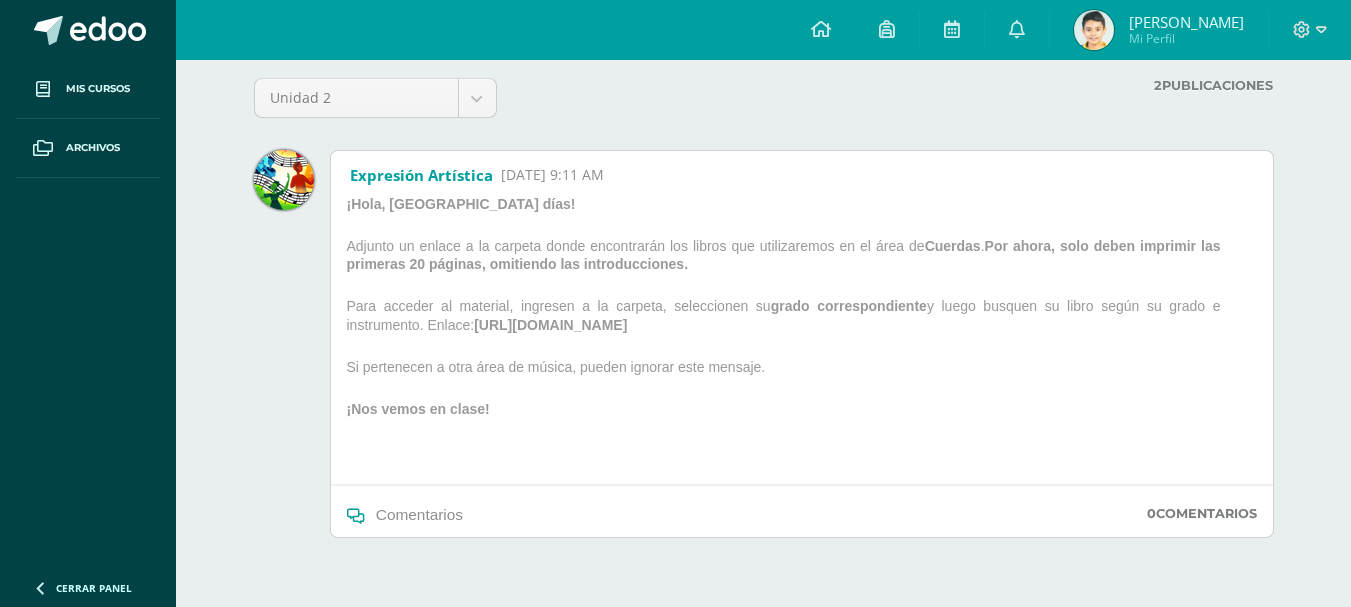 scroll, scrollTop: 64, scrollLeft: 0, axis: vertical 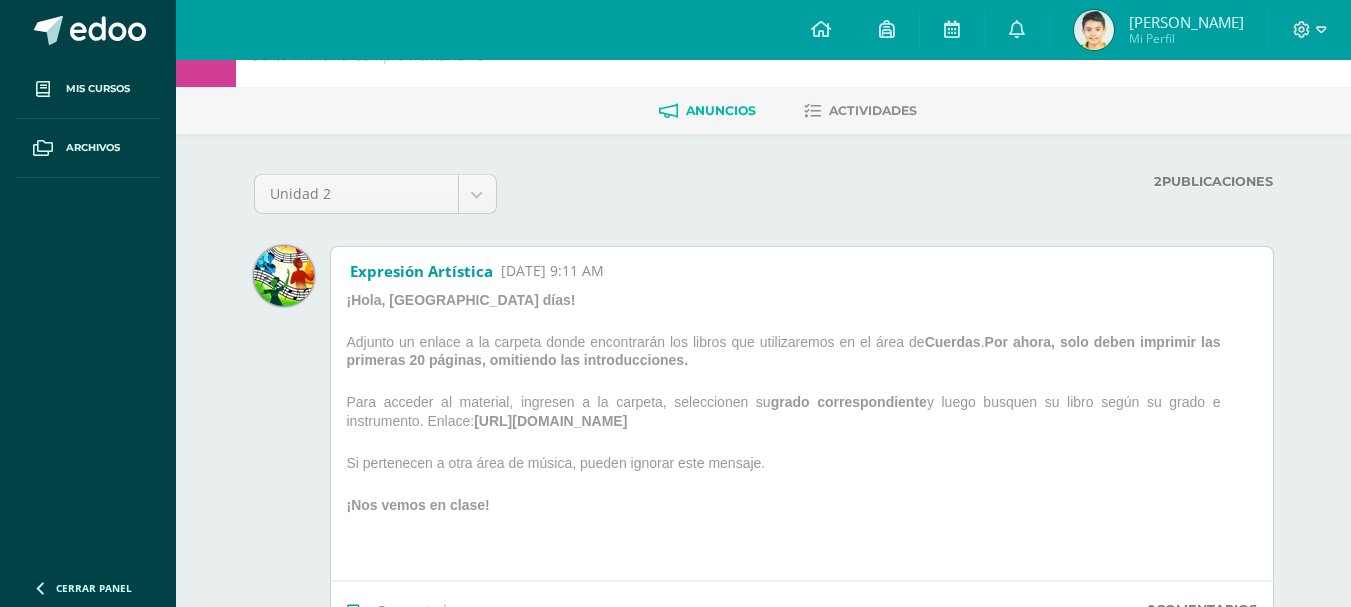 drag, startPoint x: 481, startPoint y: 426, endPoint x: 1115, endPoint y: 428, distance: 634.0032 